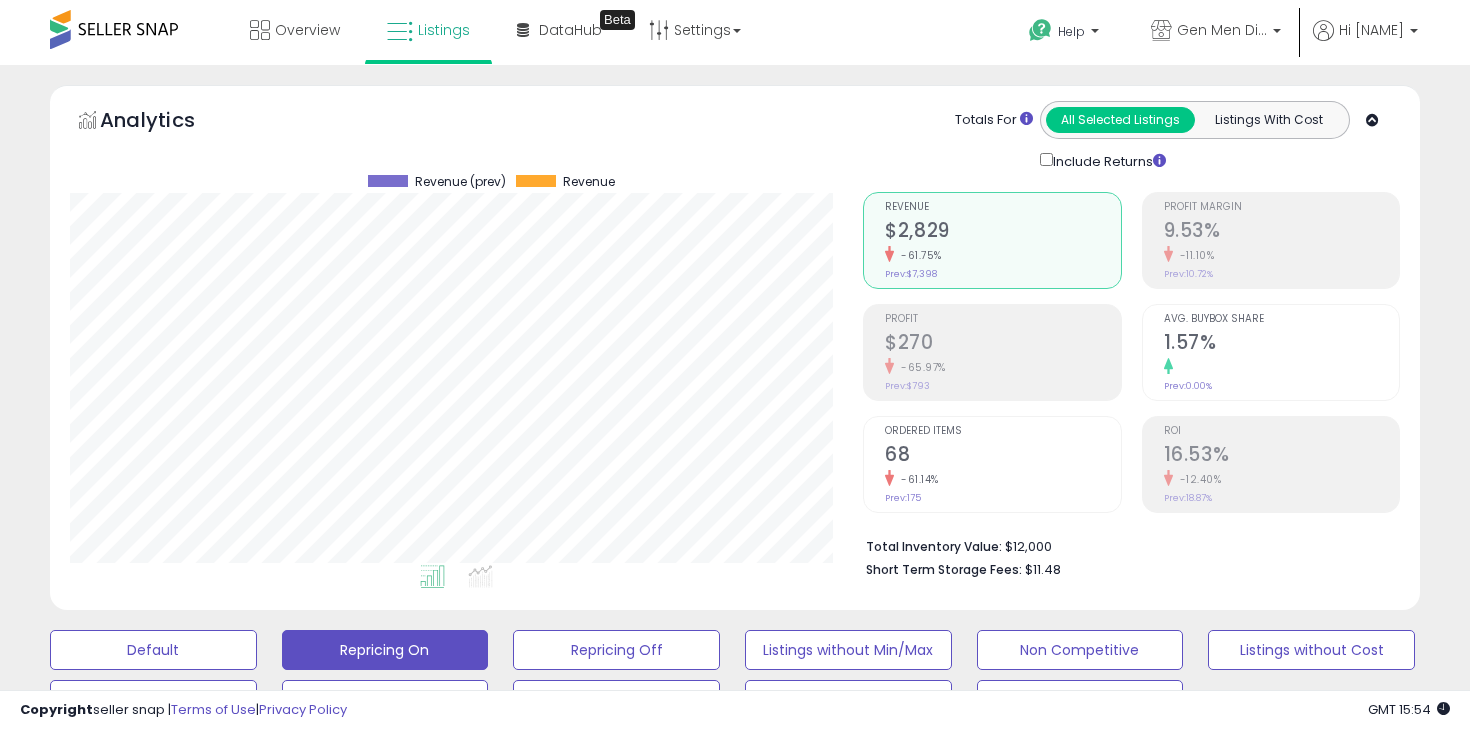 select on "****" 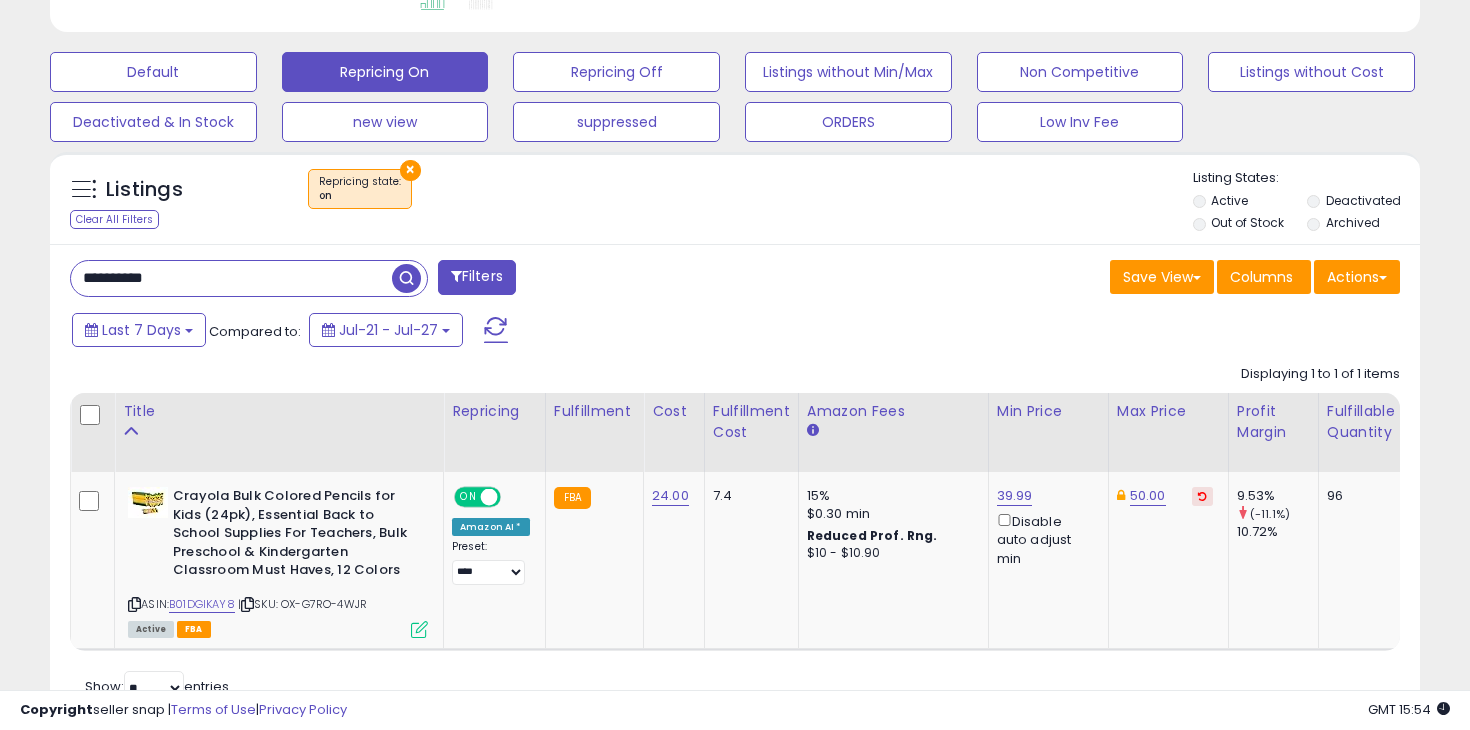scroll, scrollTop: 999590, scrollLeft: 999206, axis: both 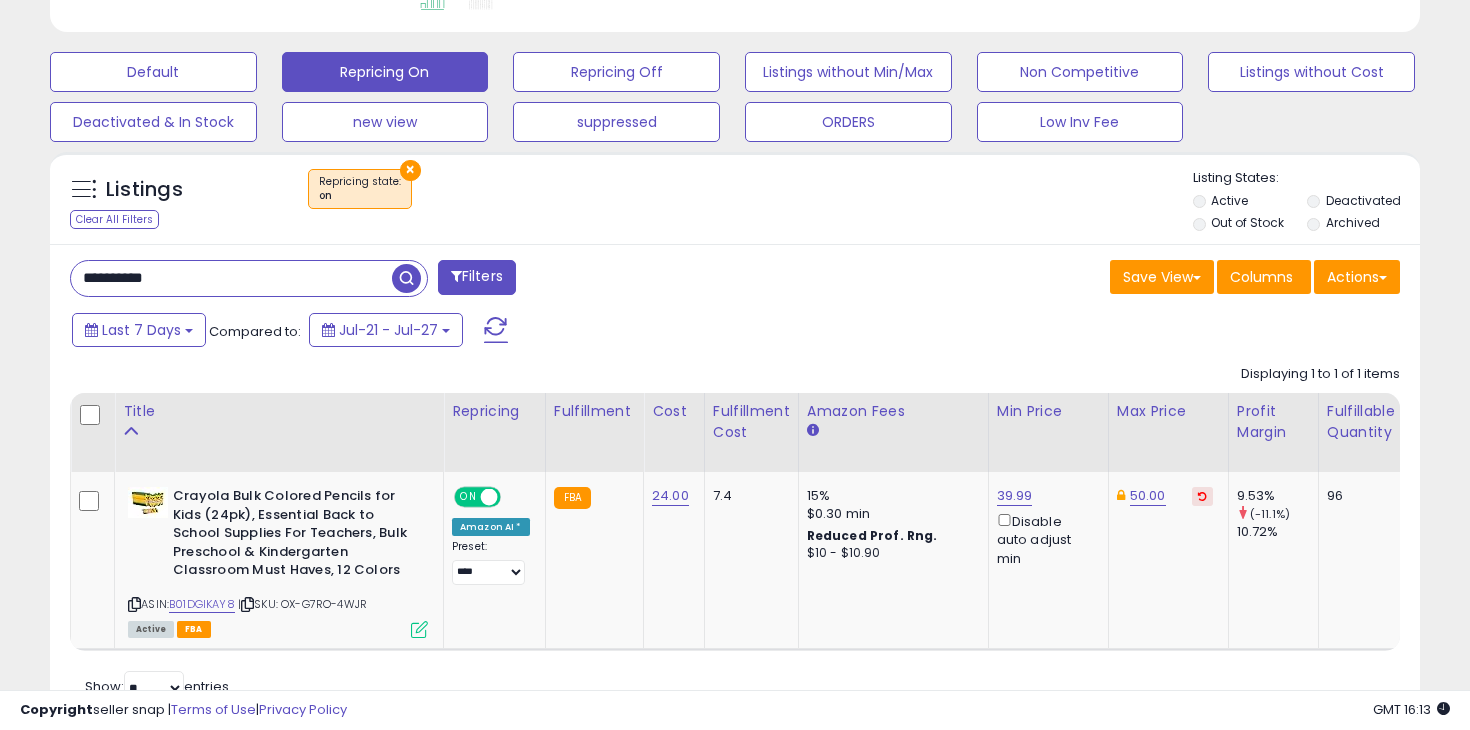 click on "**********" at bounding box center [231, 278] 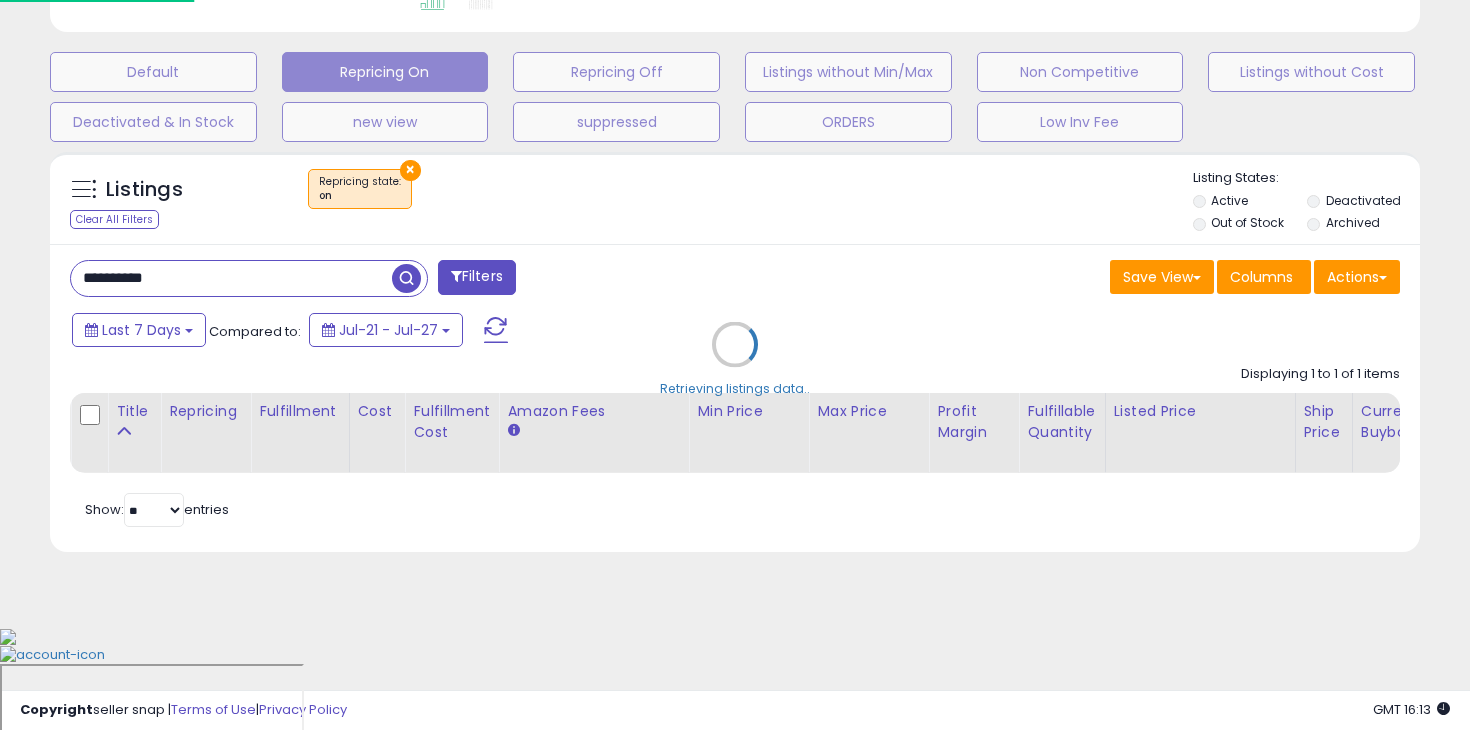 scroll, scrollTop: 475, scrollLeft: 0, axis: vertical 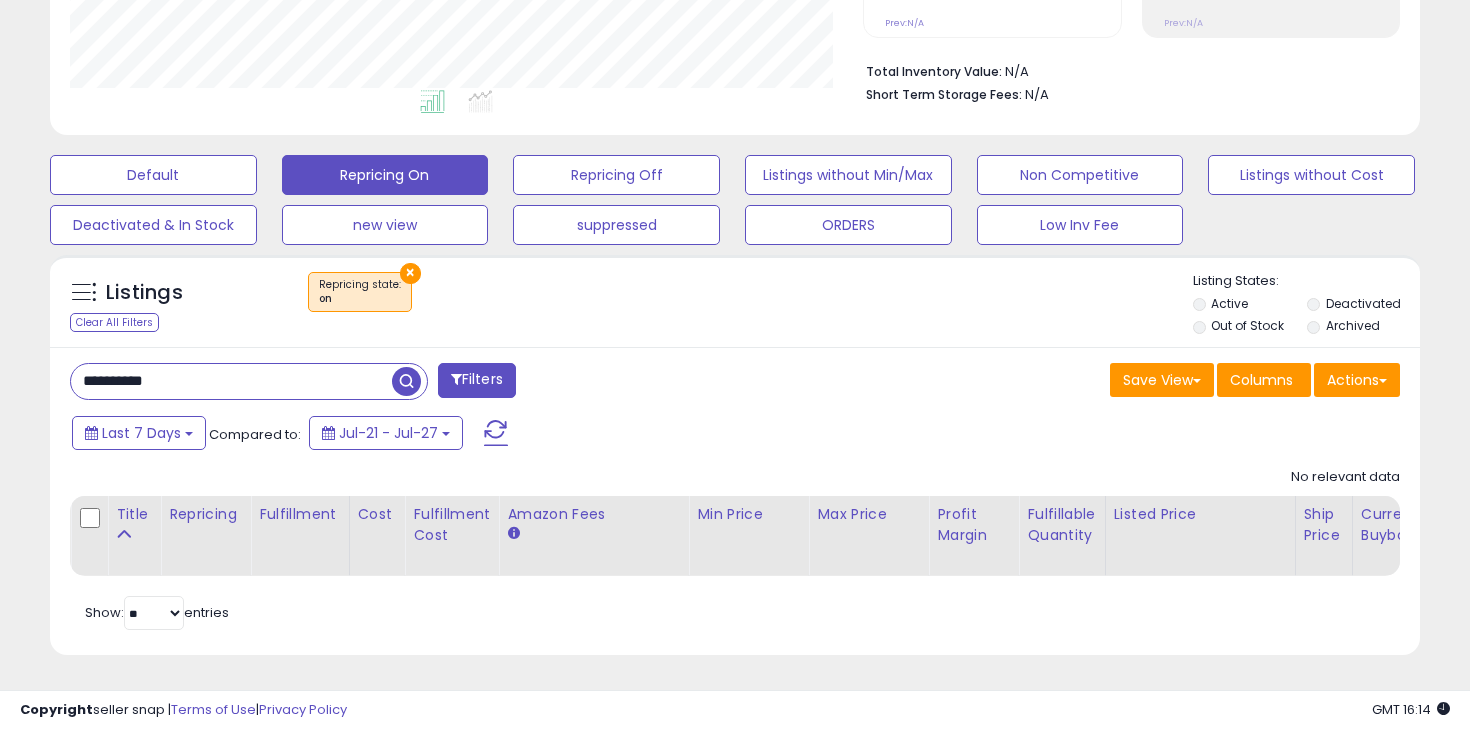 click on "**********" at bounding box center [231, 381] 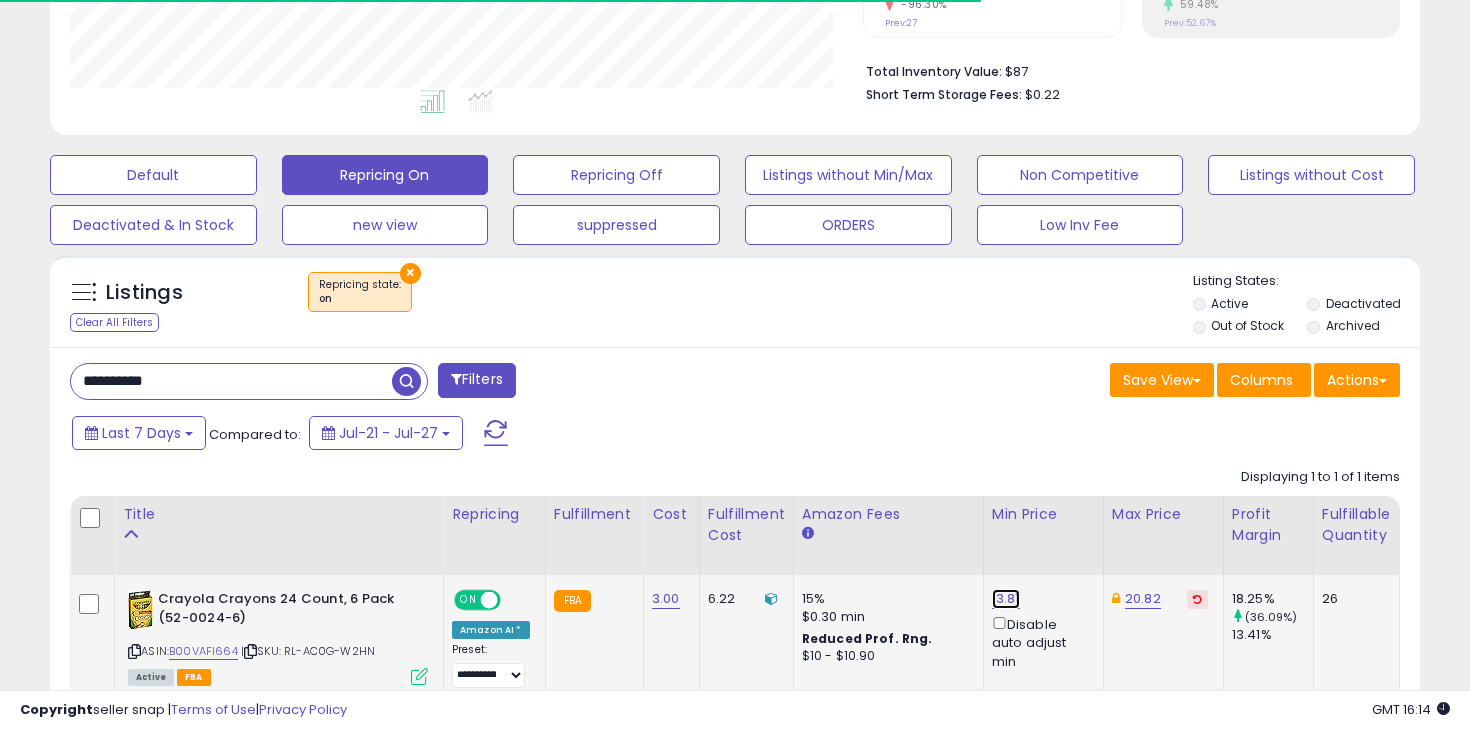 click on "13.81" at bounding box center (1006, 599) 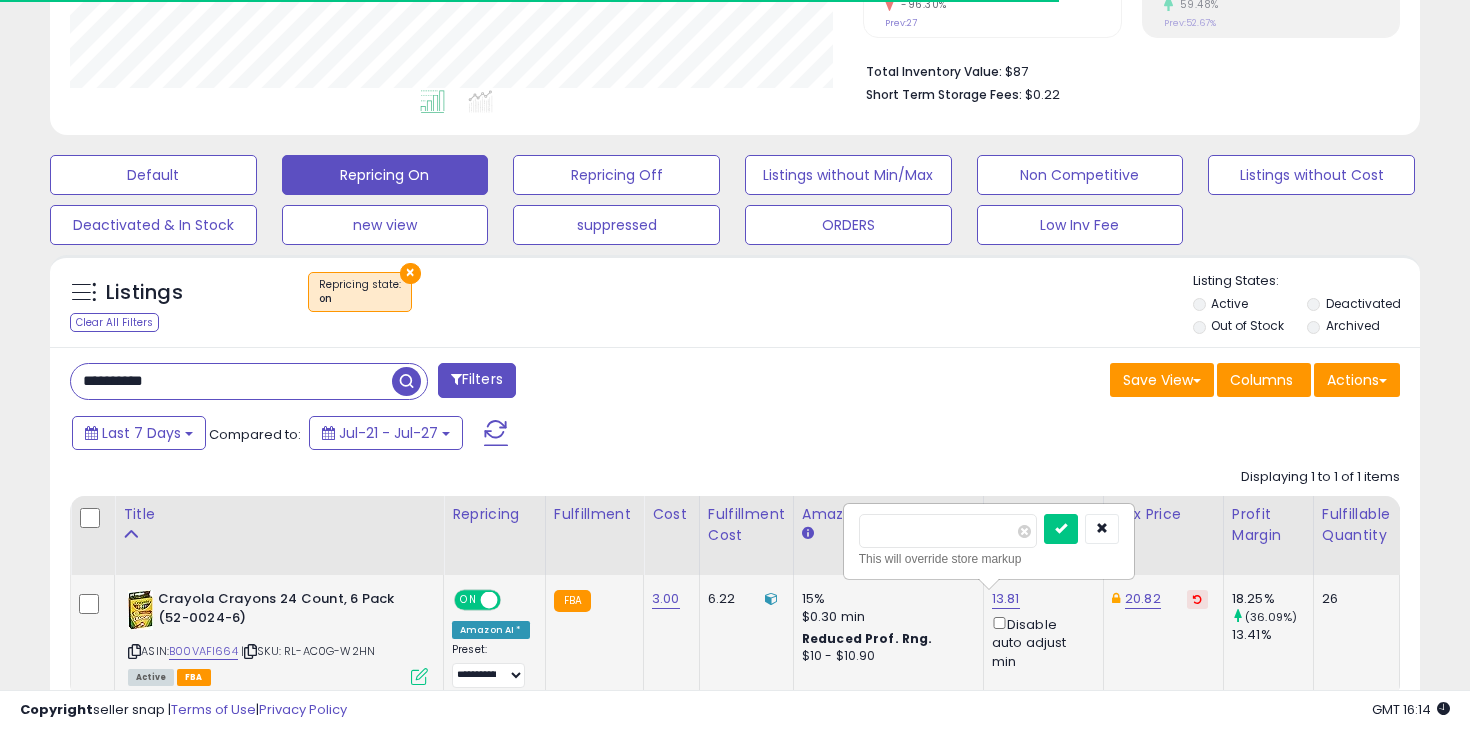 type on "*" 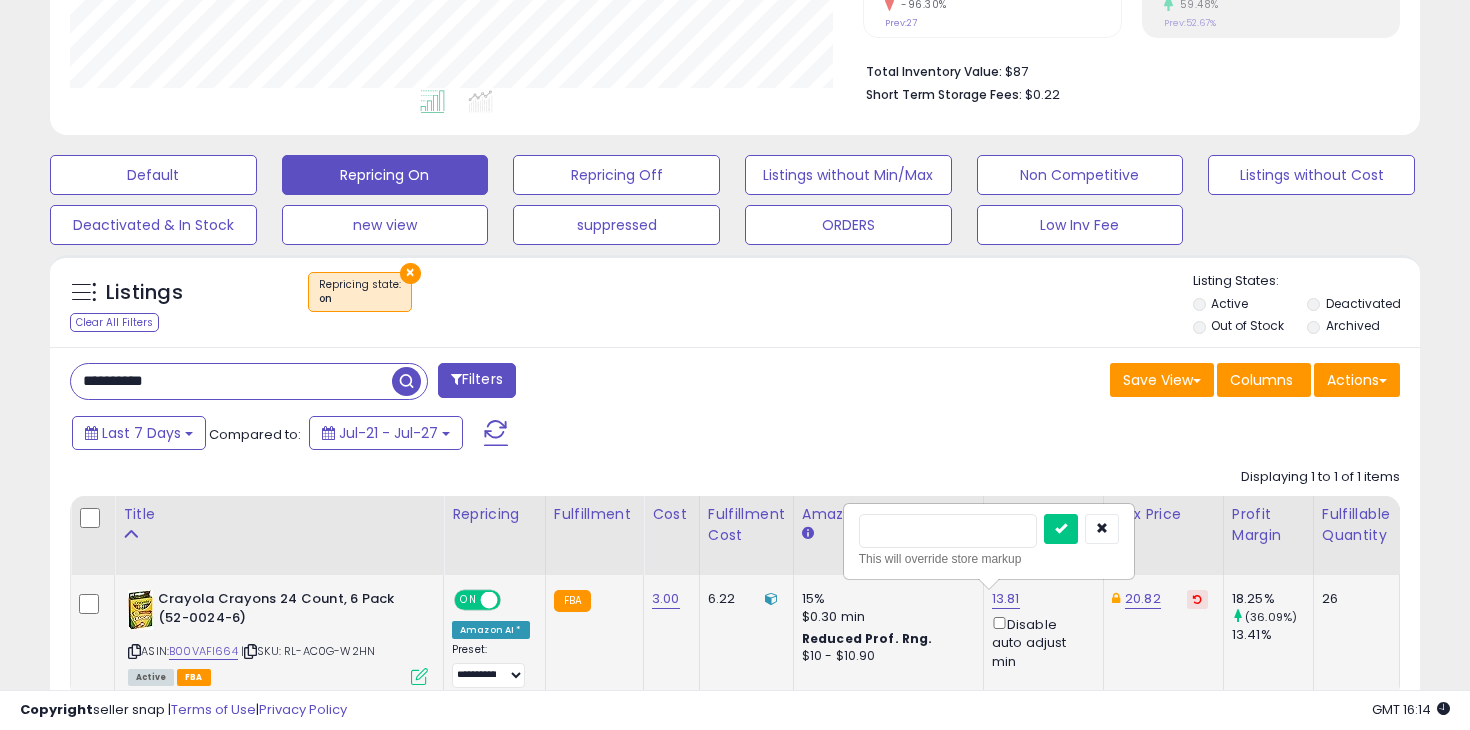 scroll, scrollTop: 999590, scrollLeft: 999206, axis: both 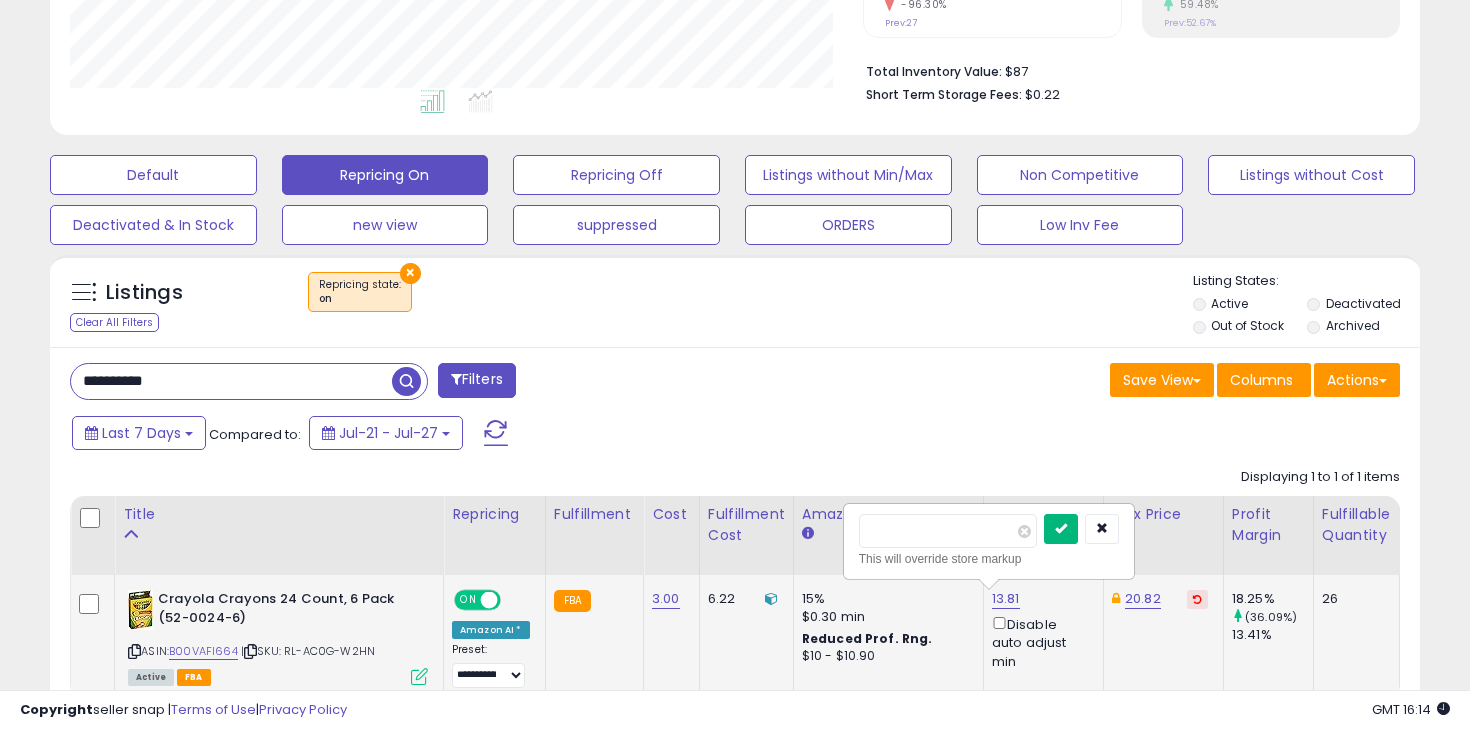 type on "**" 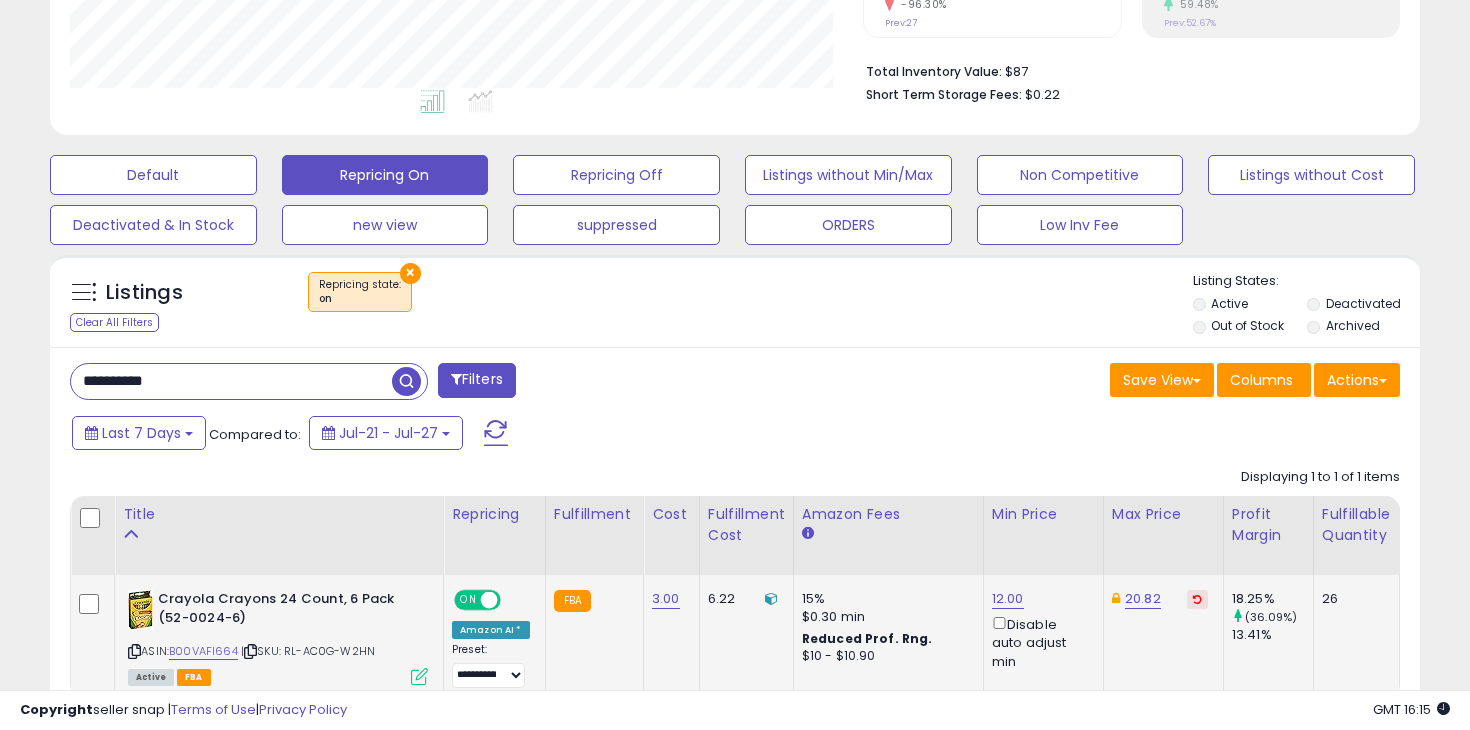click on "**********" at bounding box center (735, 562) 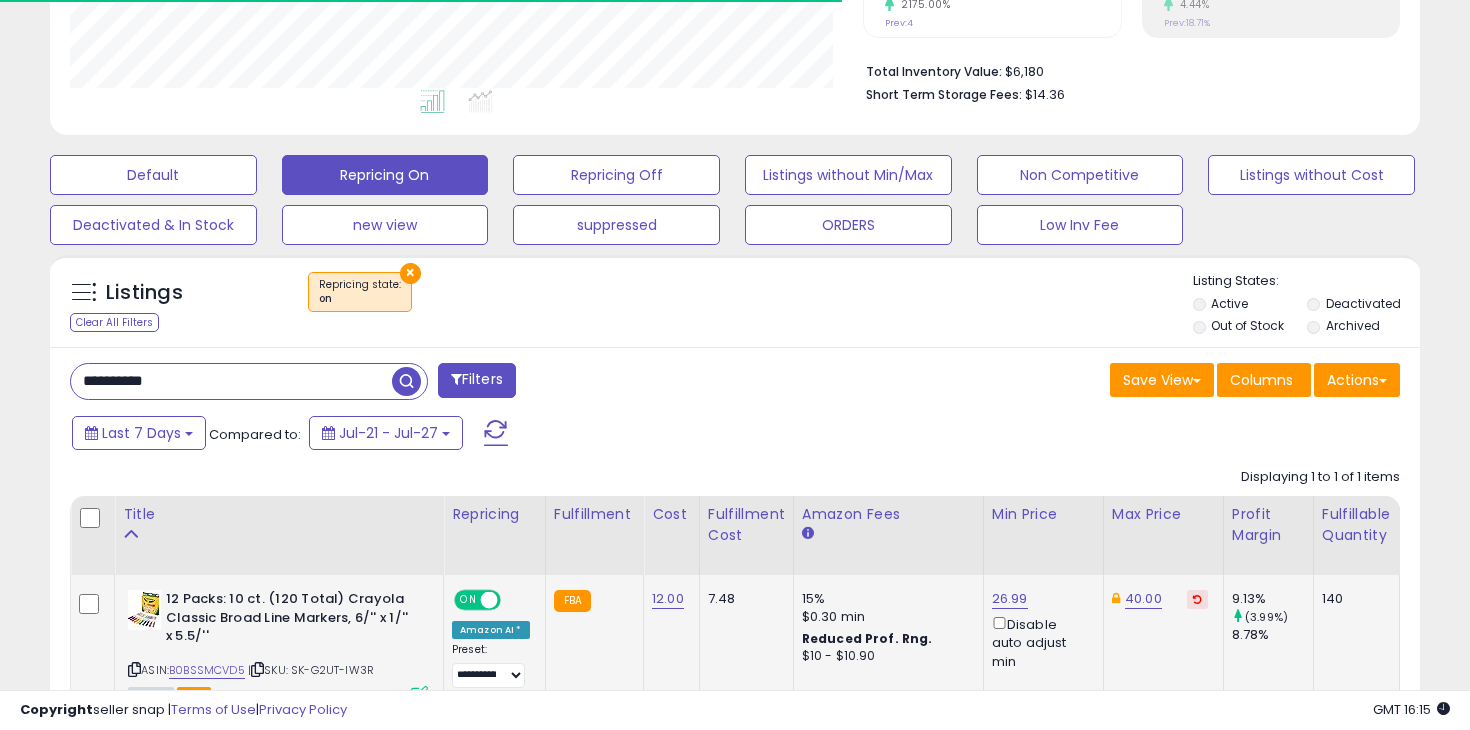click on "26.99  Disable auto adjust min" at bounding box center [1040, 630] 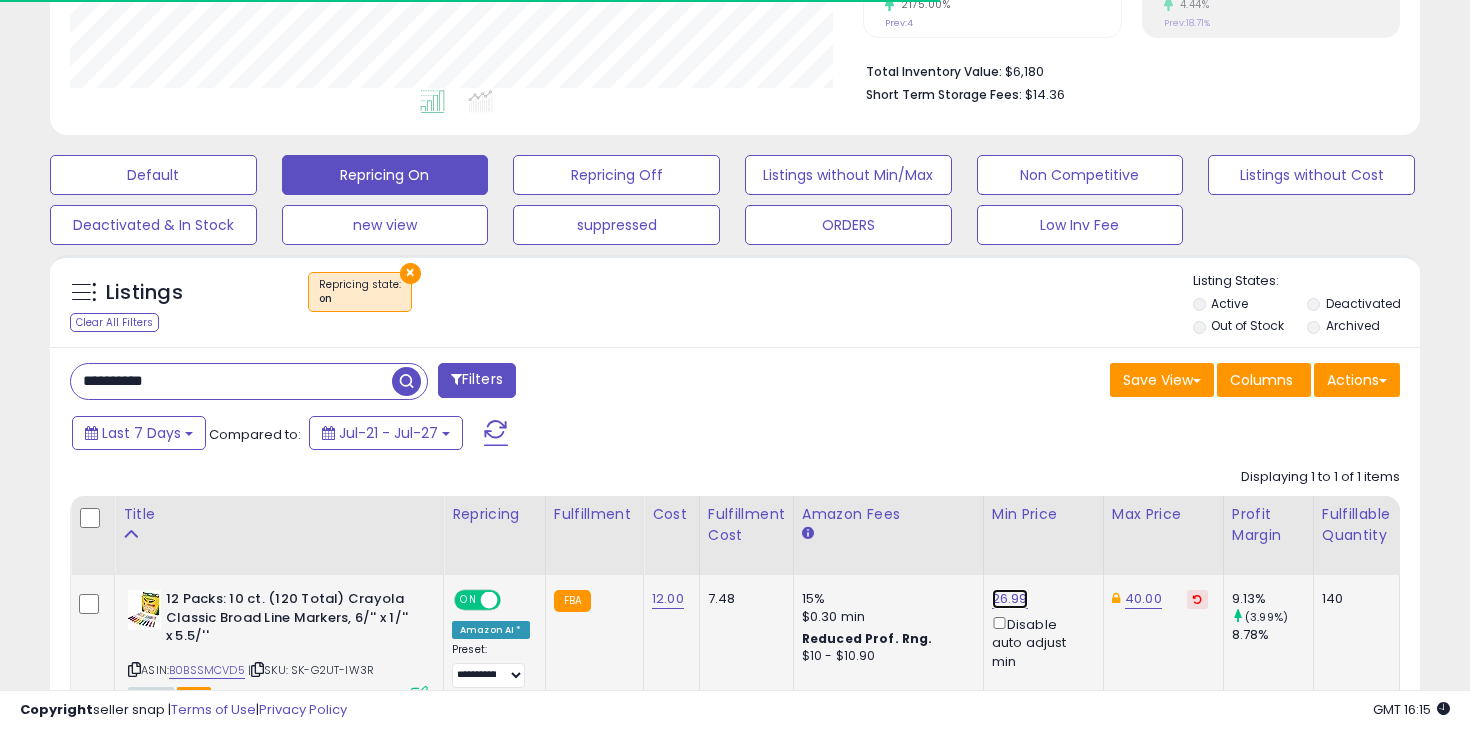 click on "26.99" at bounding box center [1010, 599] 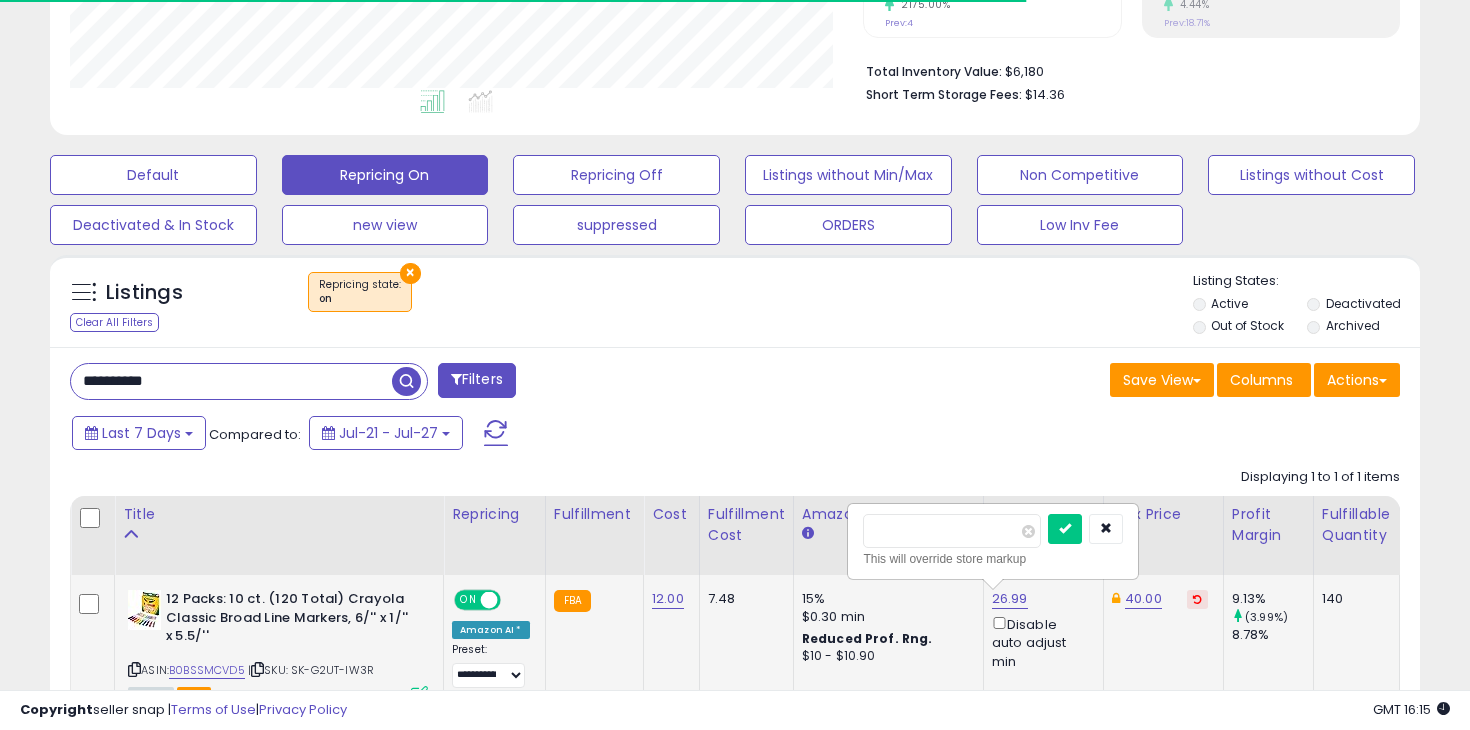 type on "*" 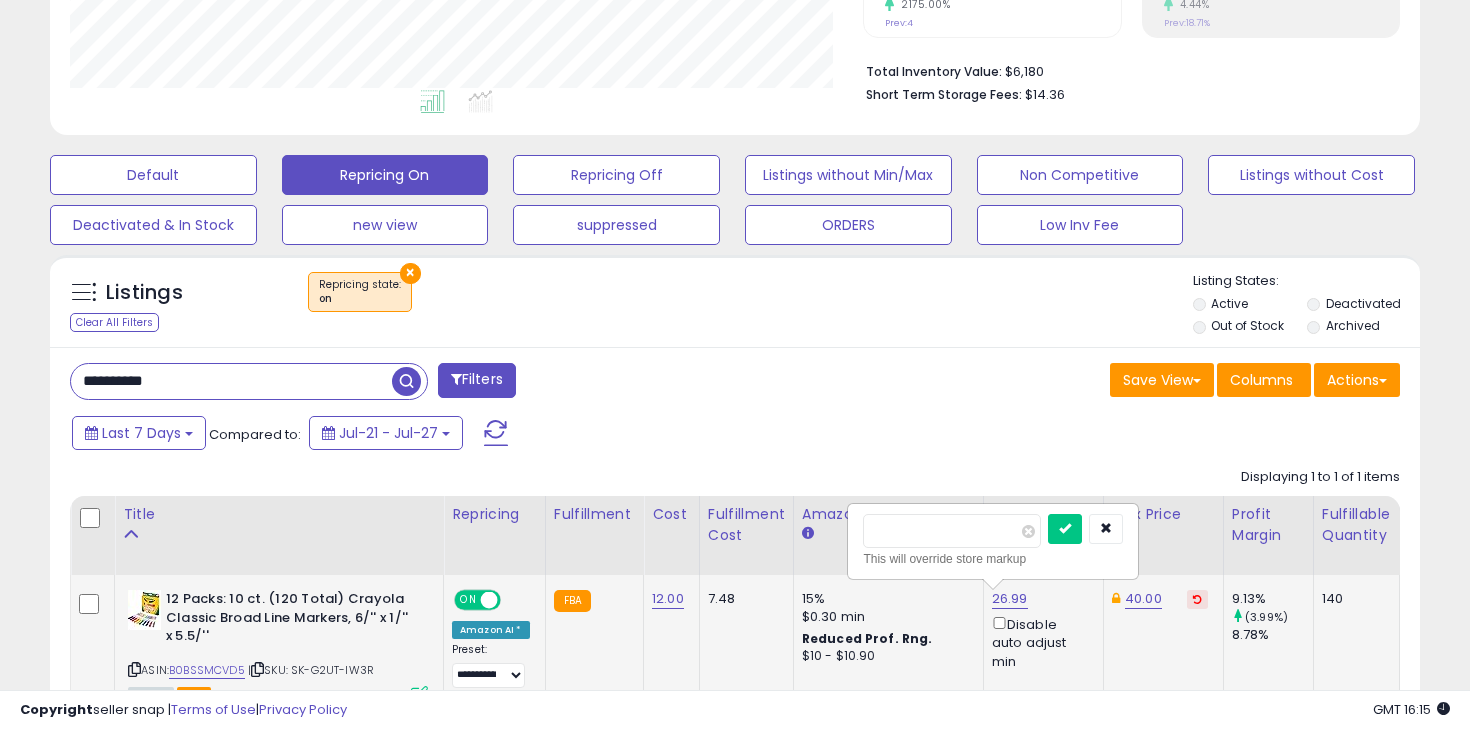 scroll, scrollTop: 999590, scrollLeft: 999206, axis: both 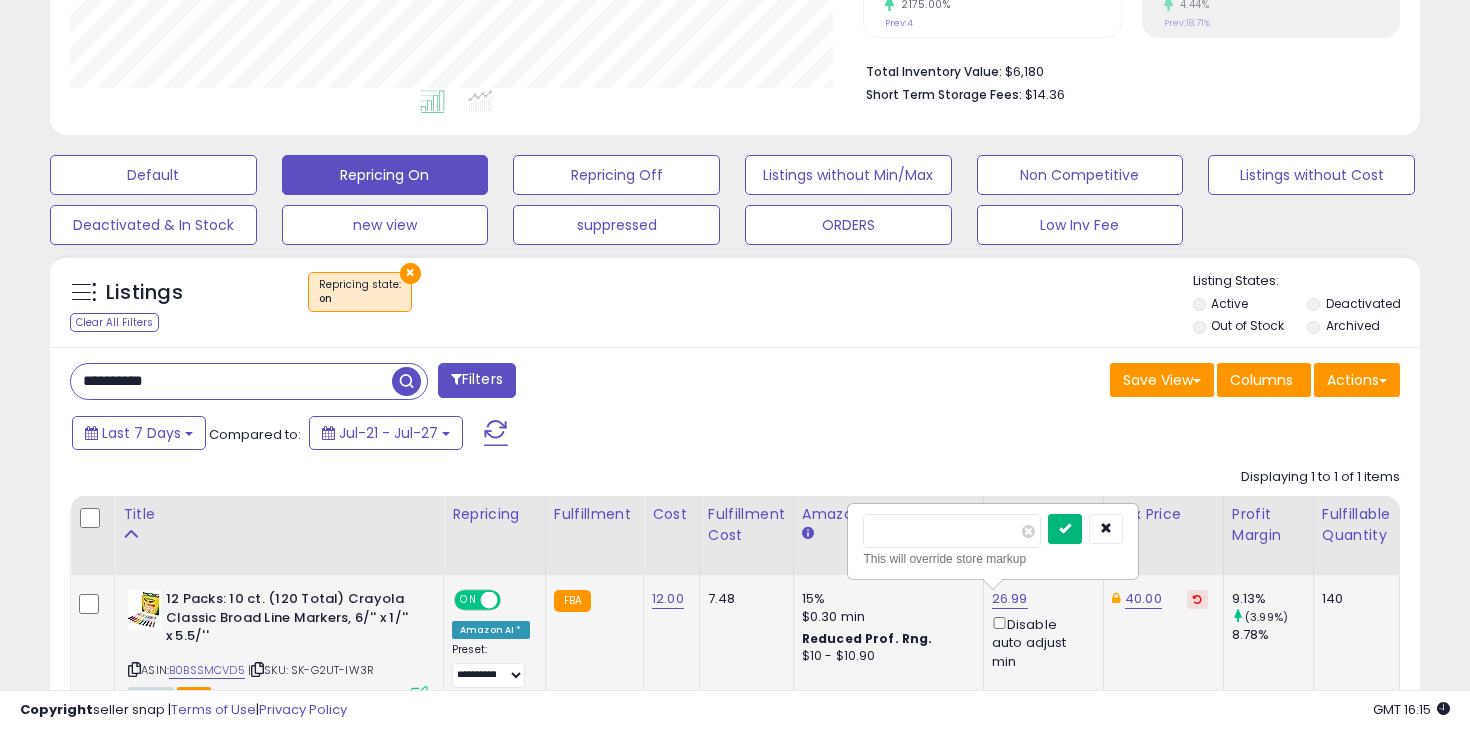 type on "**" 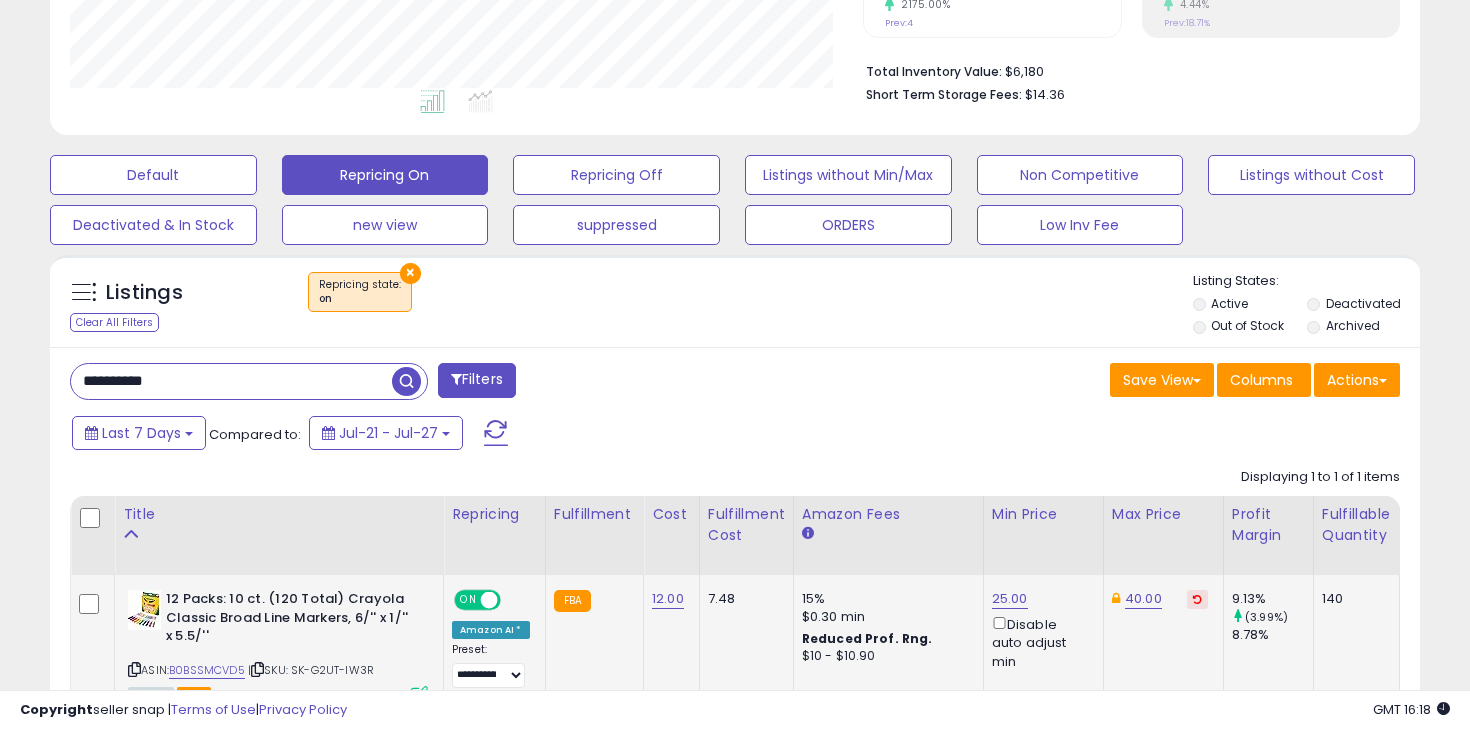 click on "**********" at bounding box center (231, 381) 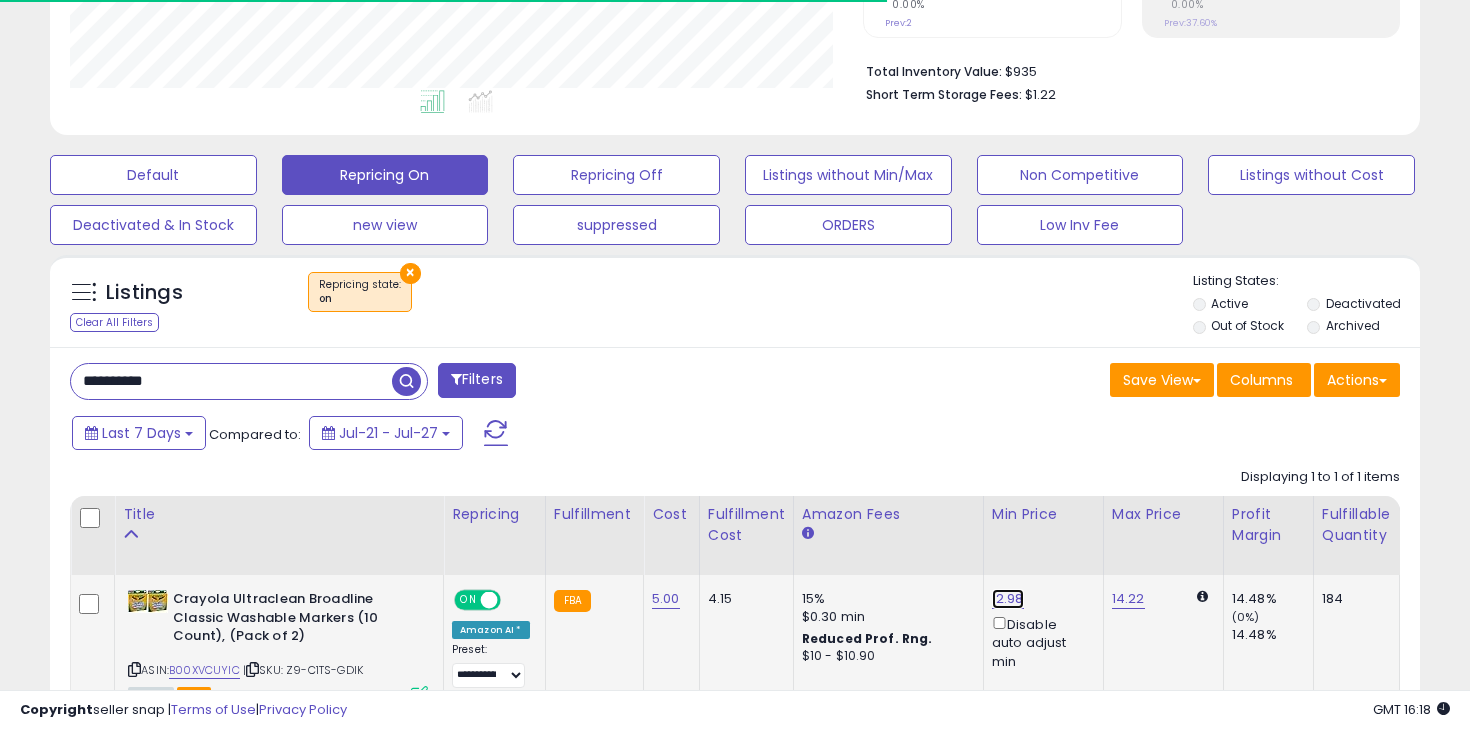click on "12.98" at bounding box center (1008, 599) 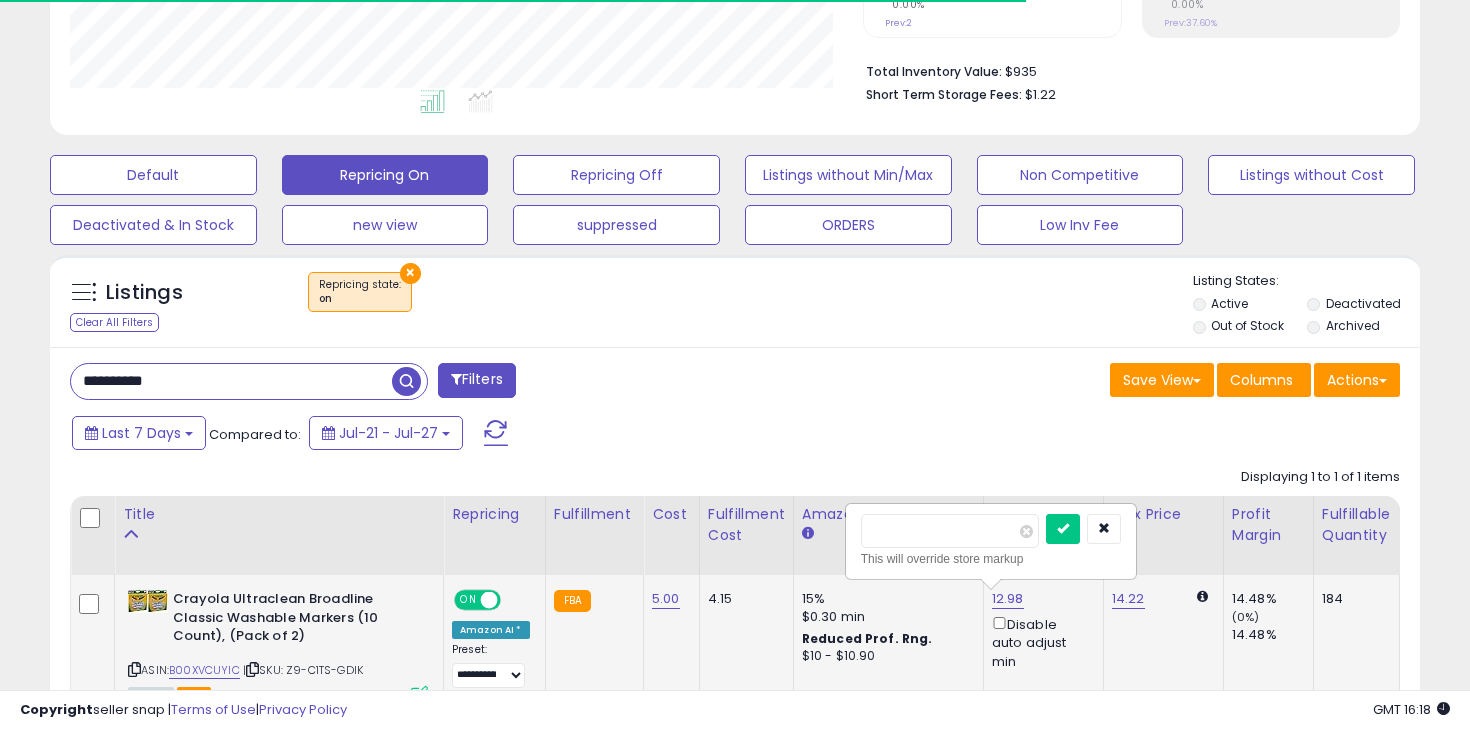 type on "*" 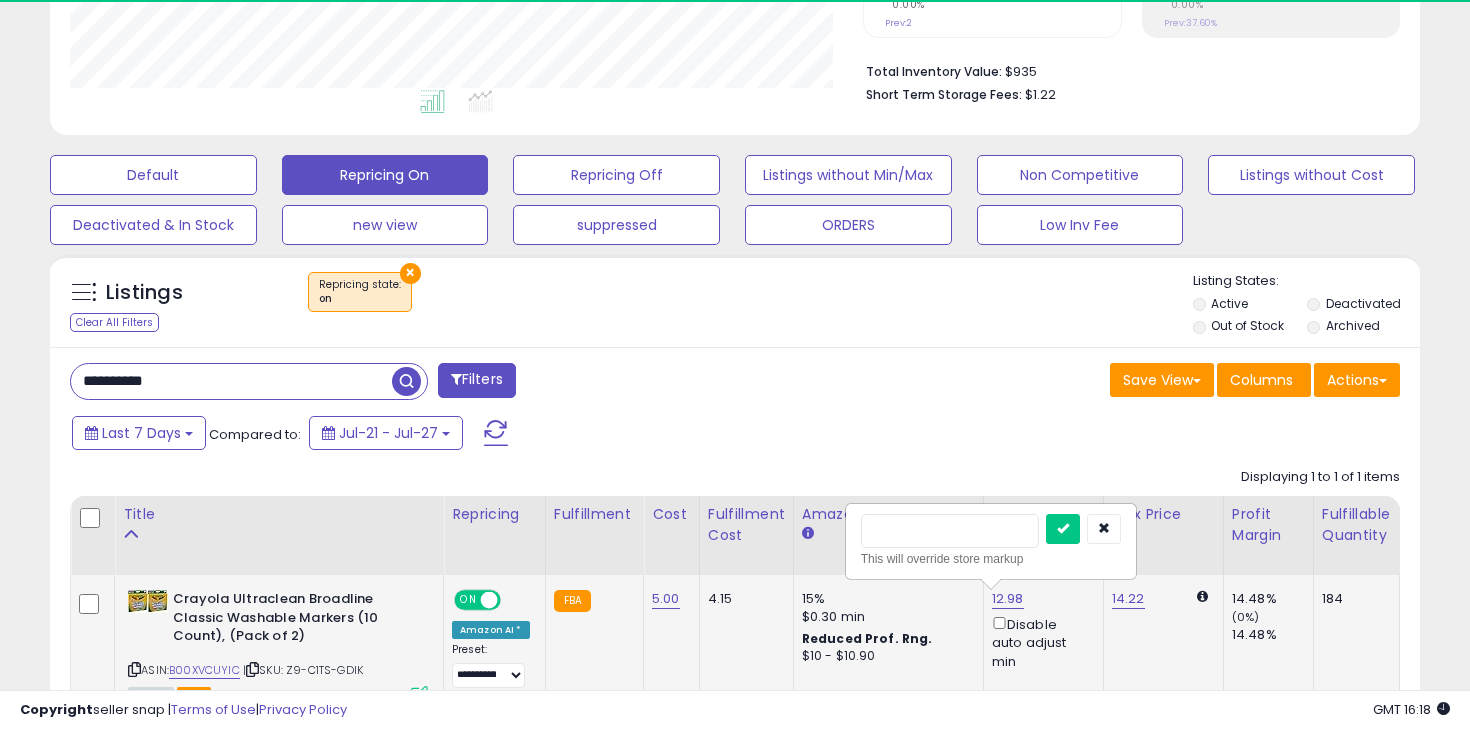 scroll, scrollTop: 999590, scrollLeft: 999206, axis: both 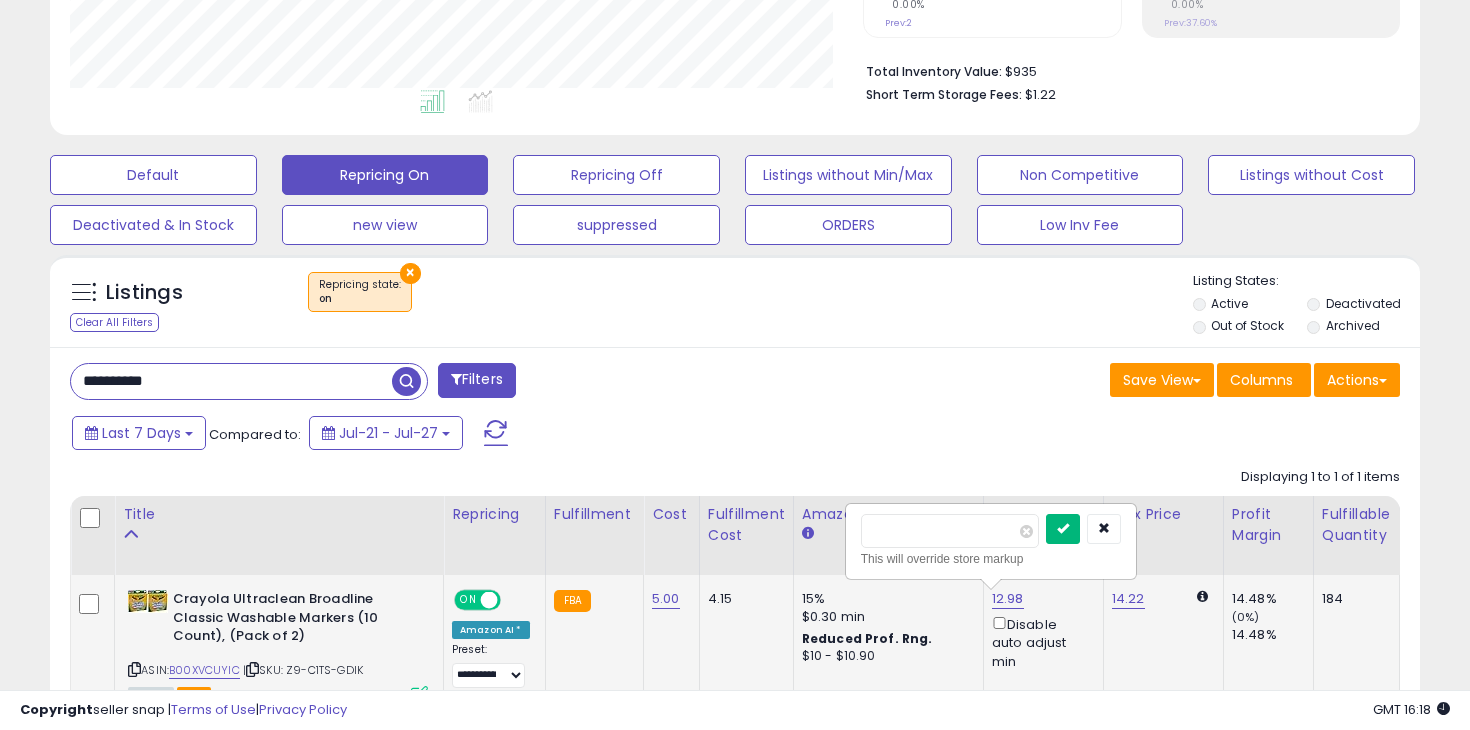 type on "*" 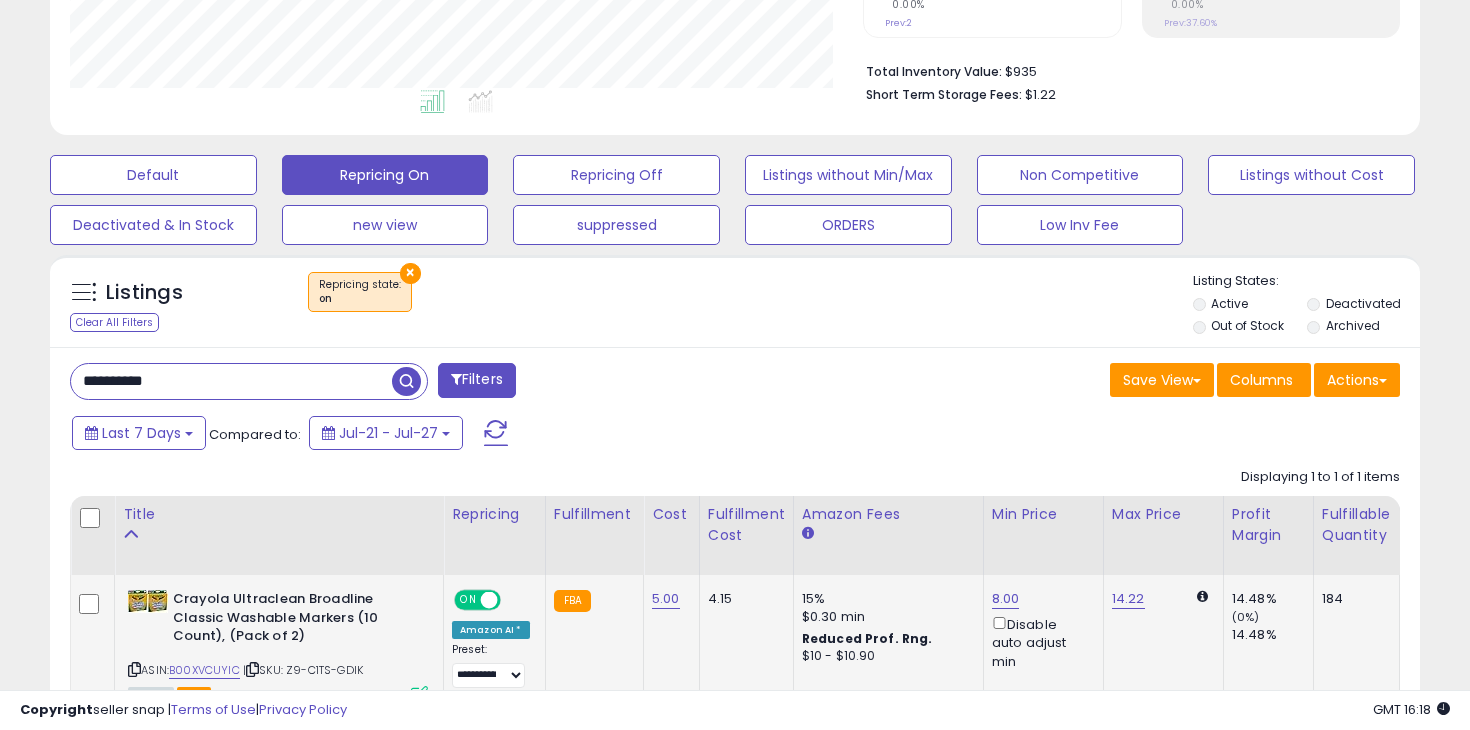 click on "**********" at bounding box center [395, 383] 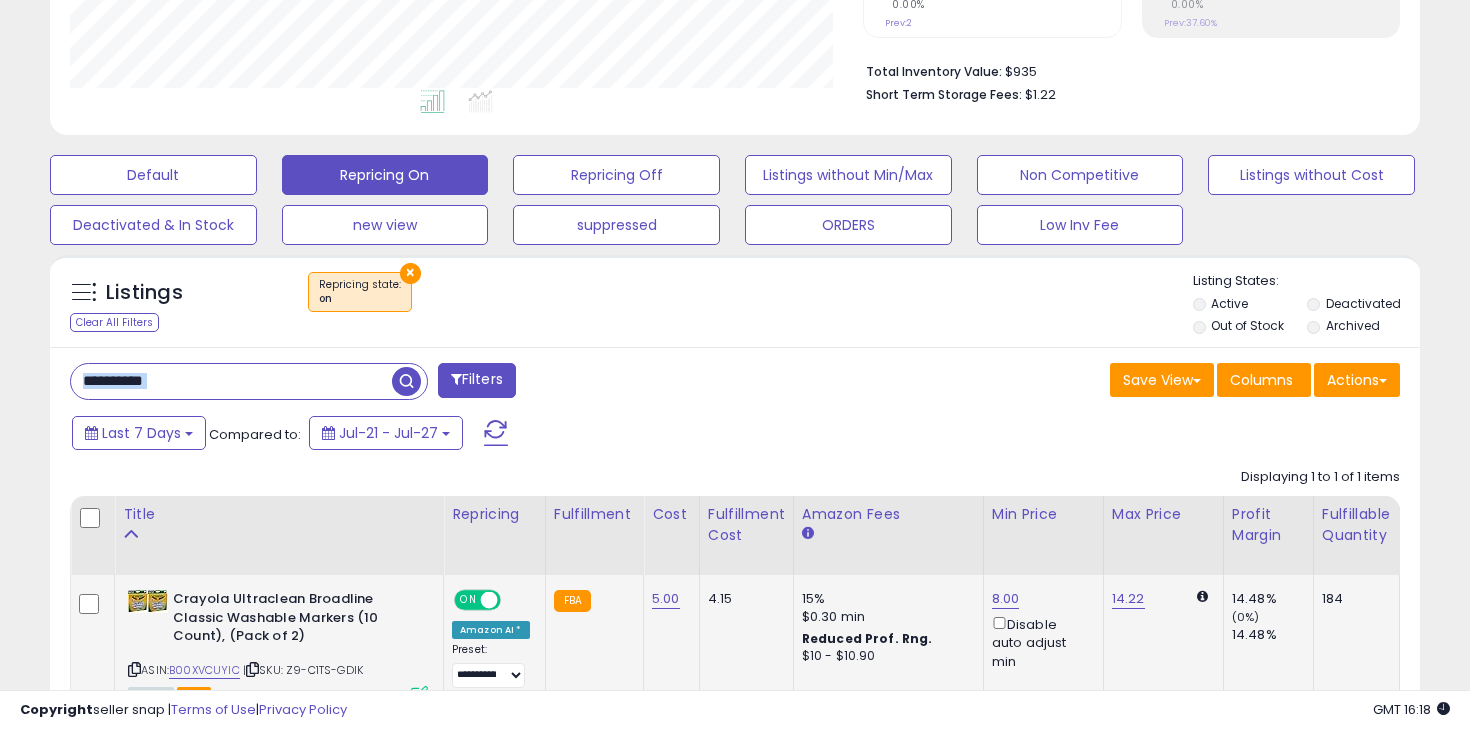 click on "**********" at bounding box center [395, 383] 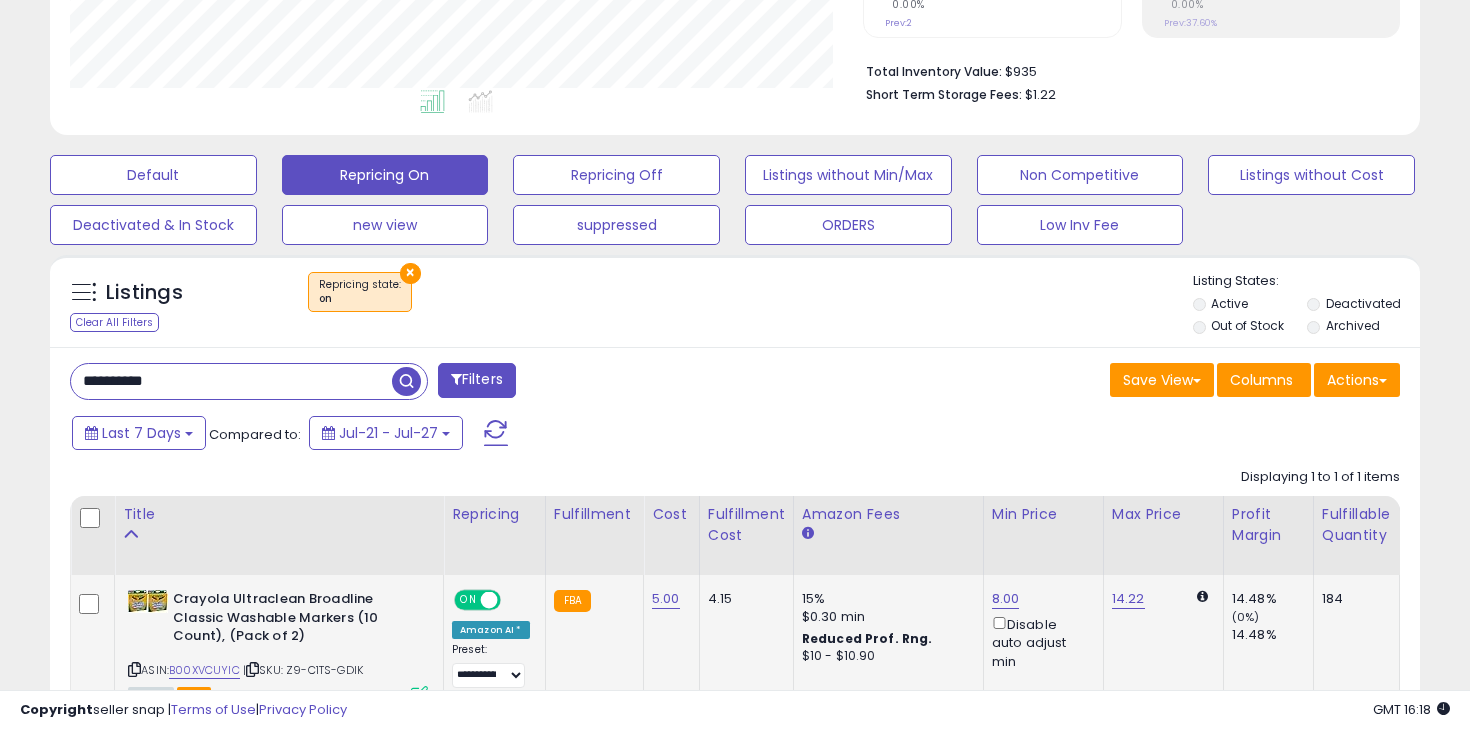 click on "**********" at bounding box center [231, 381] 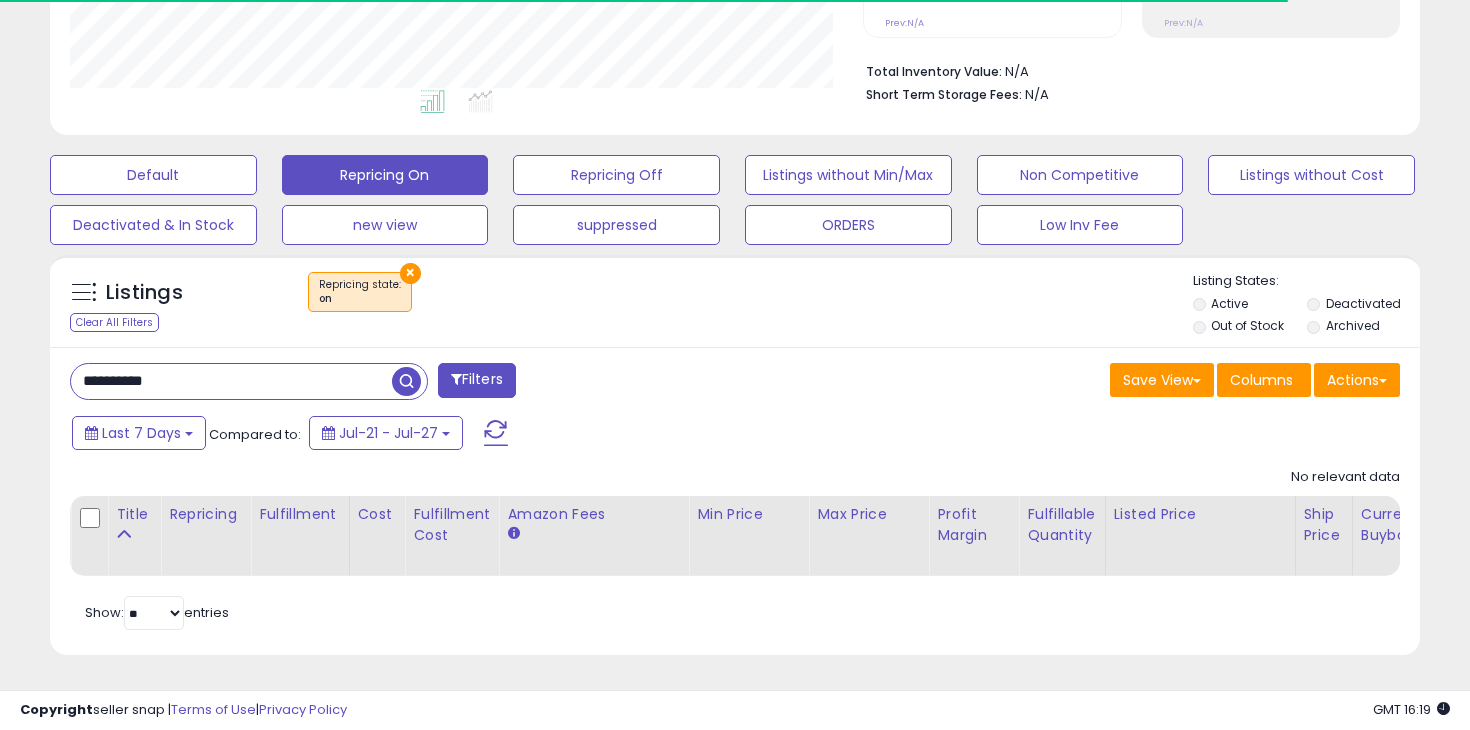 scroll, scrollTop: 999590, scrollLeft: 999206, axis: both 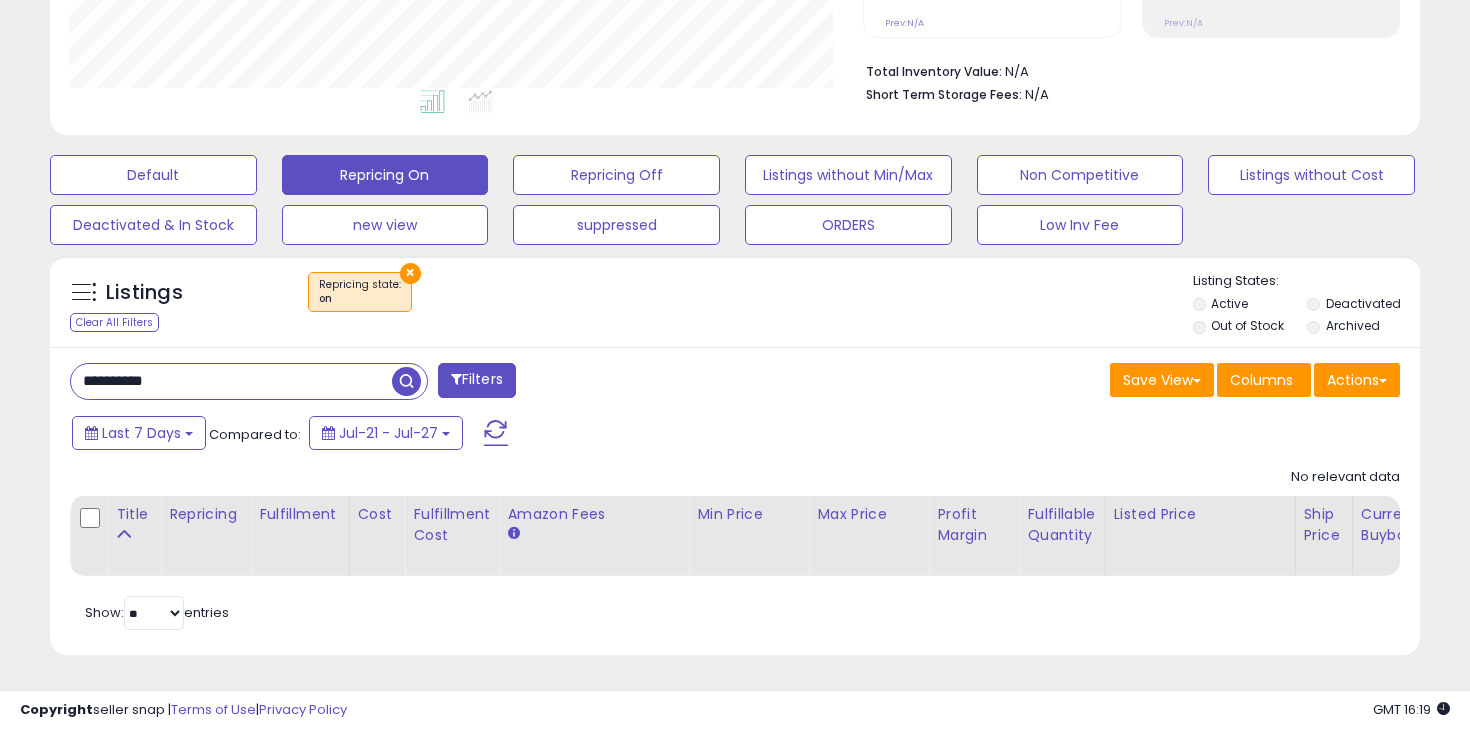 click on "**********" at bounding box center [231, 381] 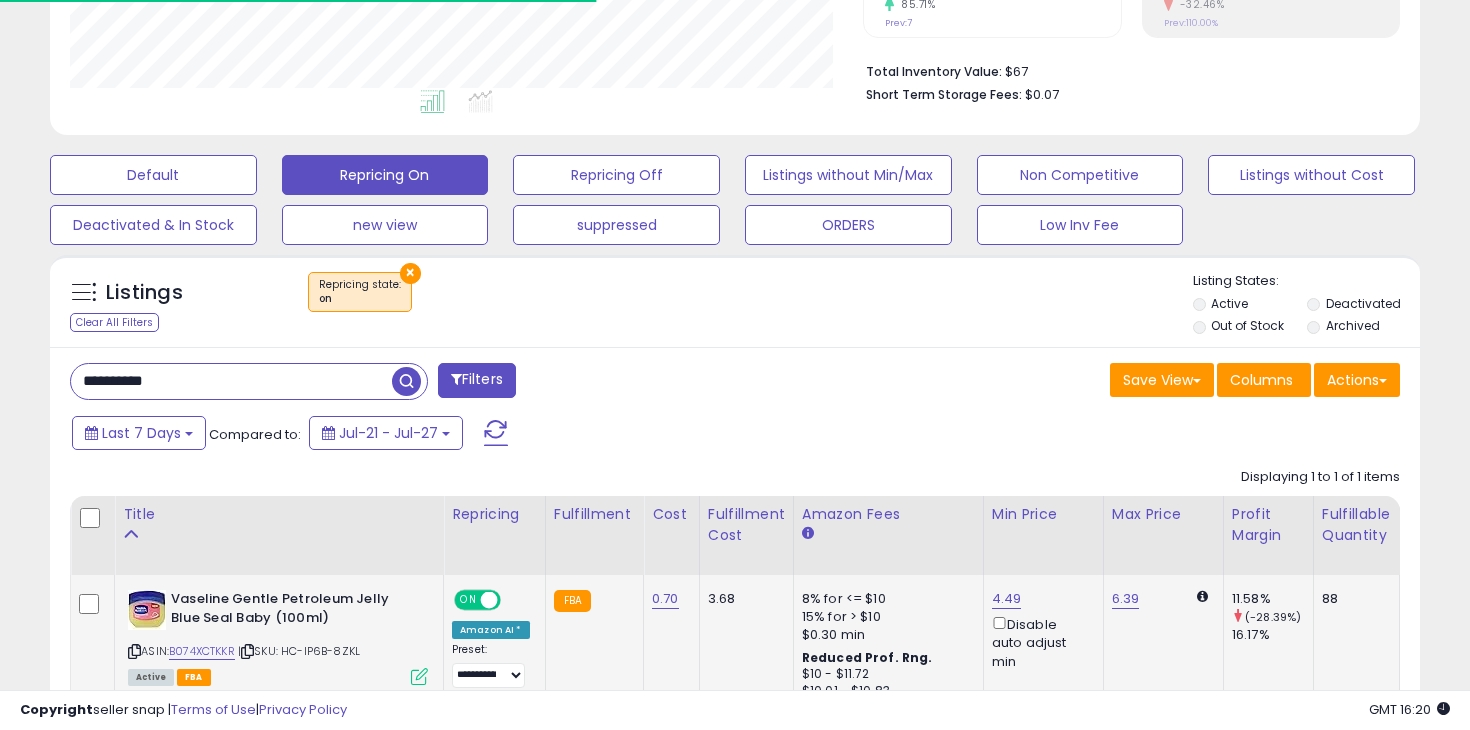 click on "4.49  Disable auto adjust min" 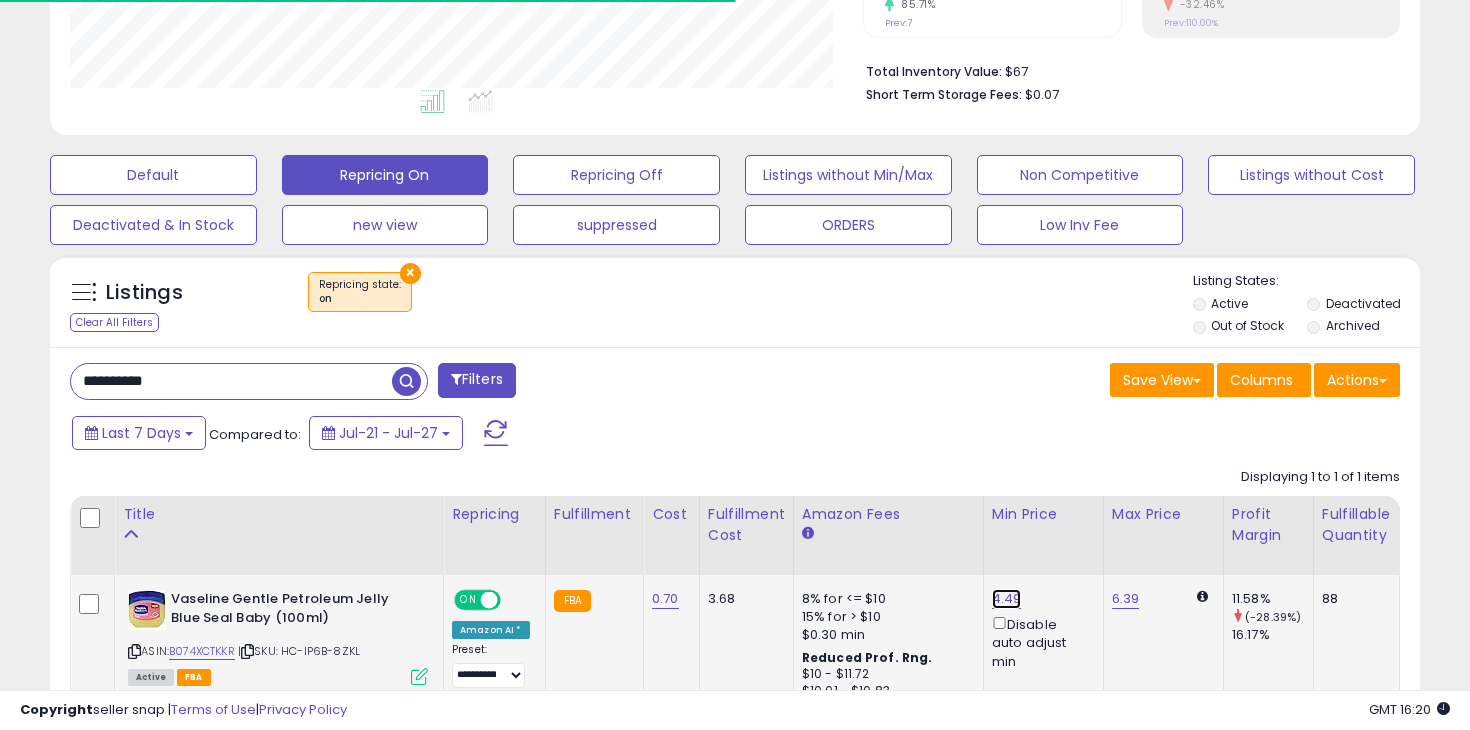 click on "4.49" at bounding box center [1007, 599] 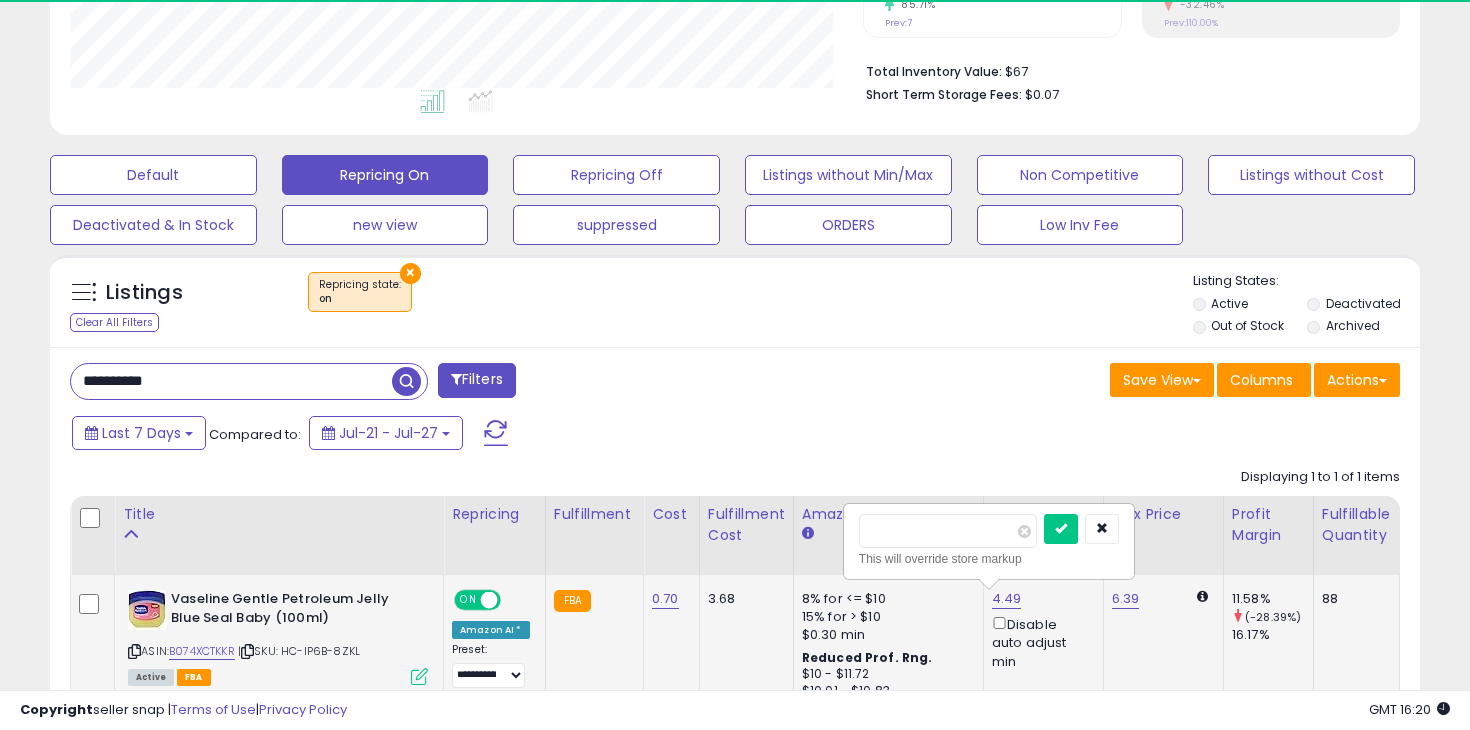 scroll, scrollTop: 999590, scrollLeft: 999206, axis: both 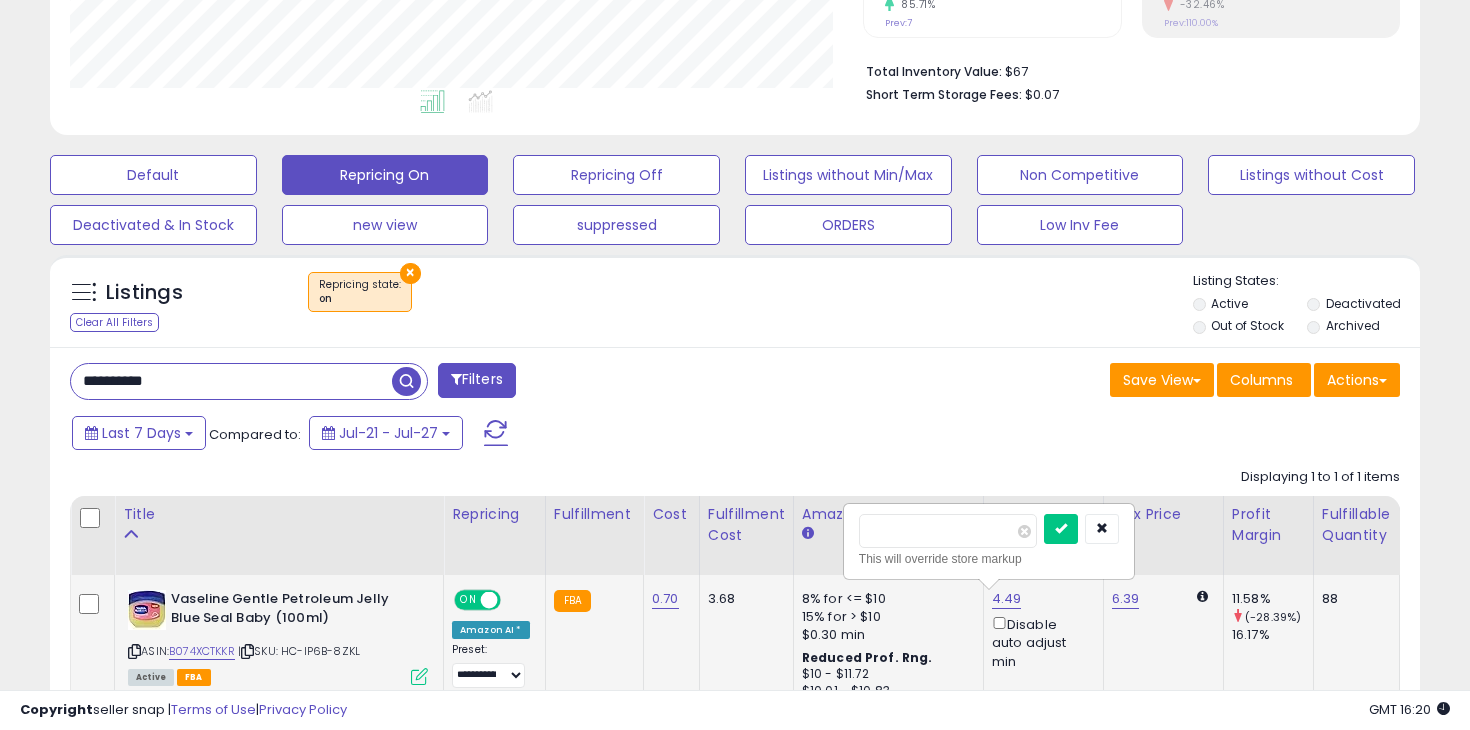 type on "*" 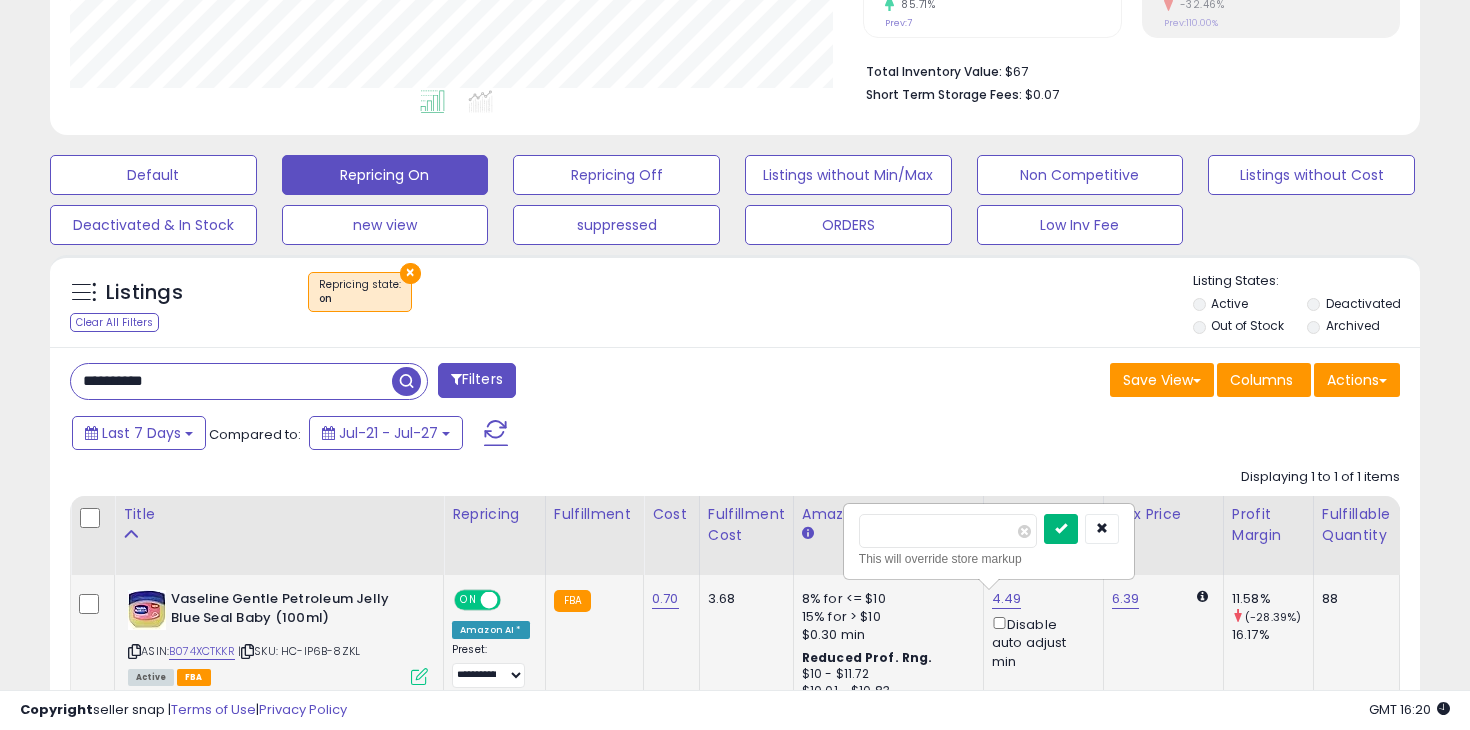 type on "****" 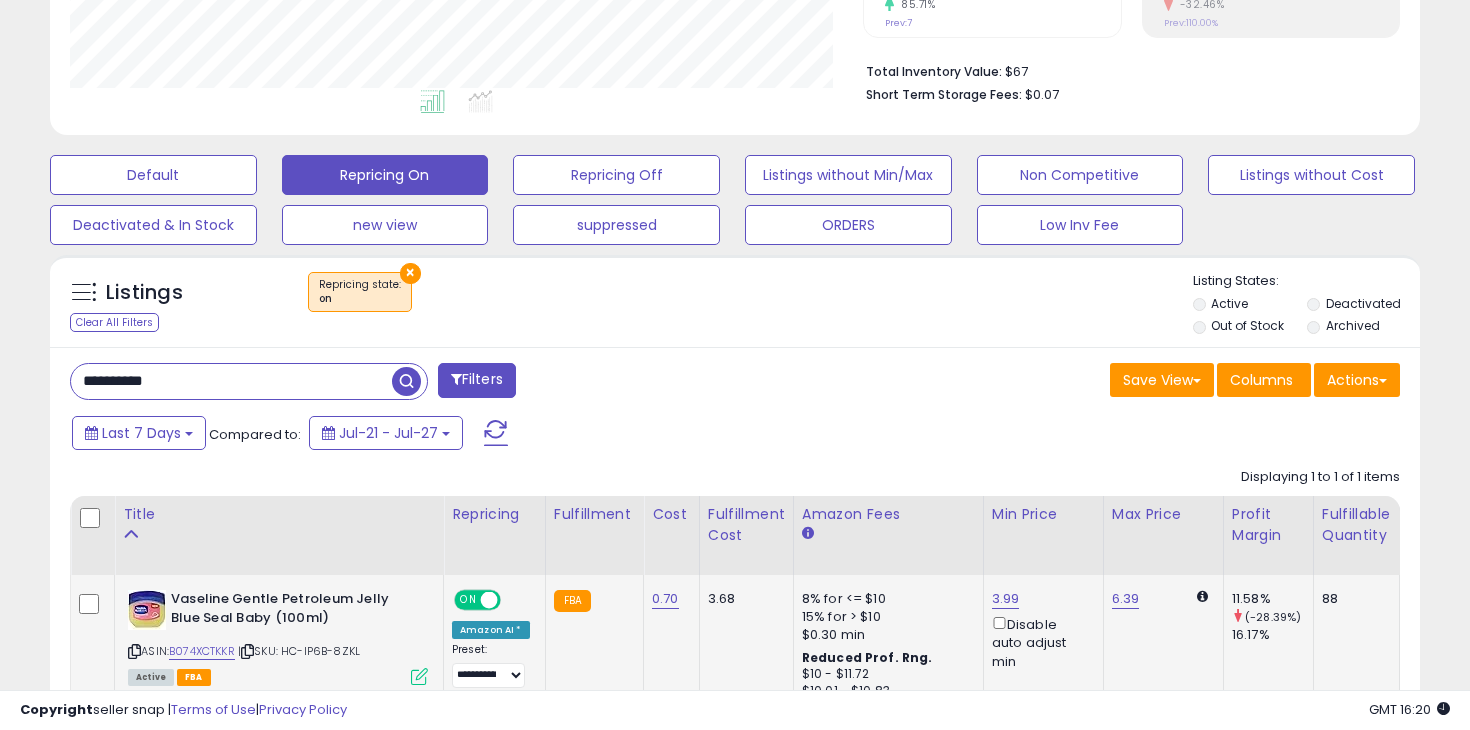 click on "**********" at bounding box center (231, 381) 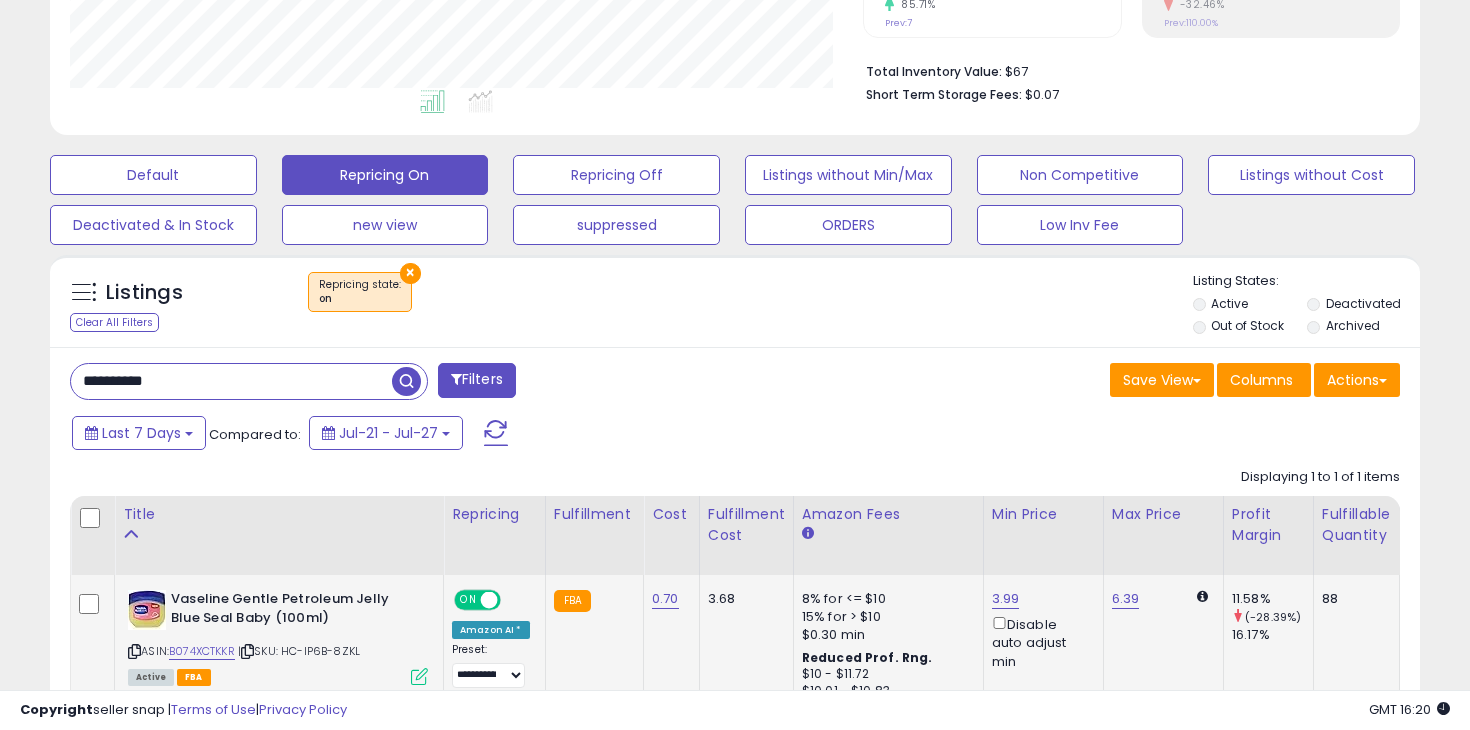 type on "**********" 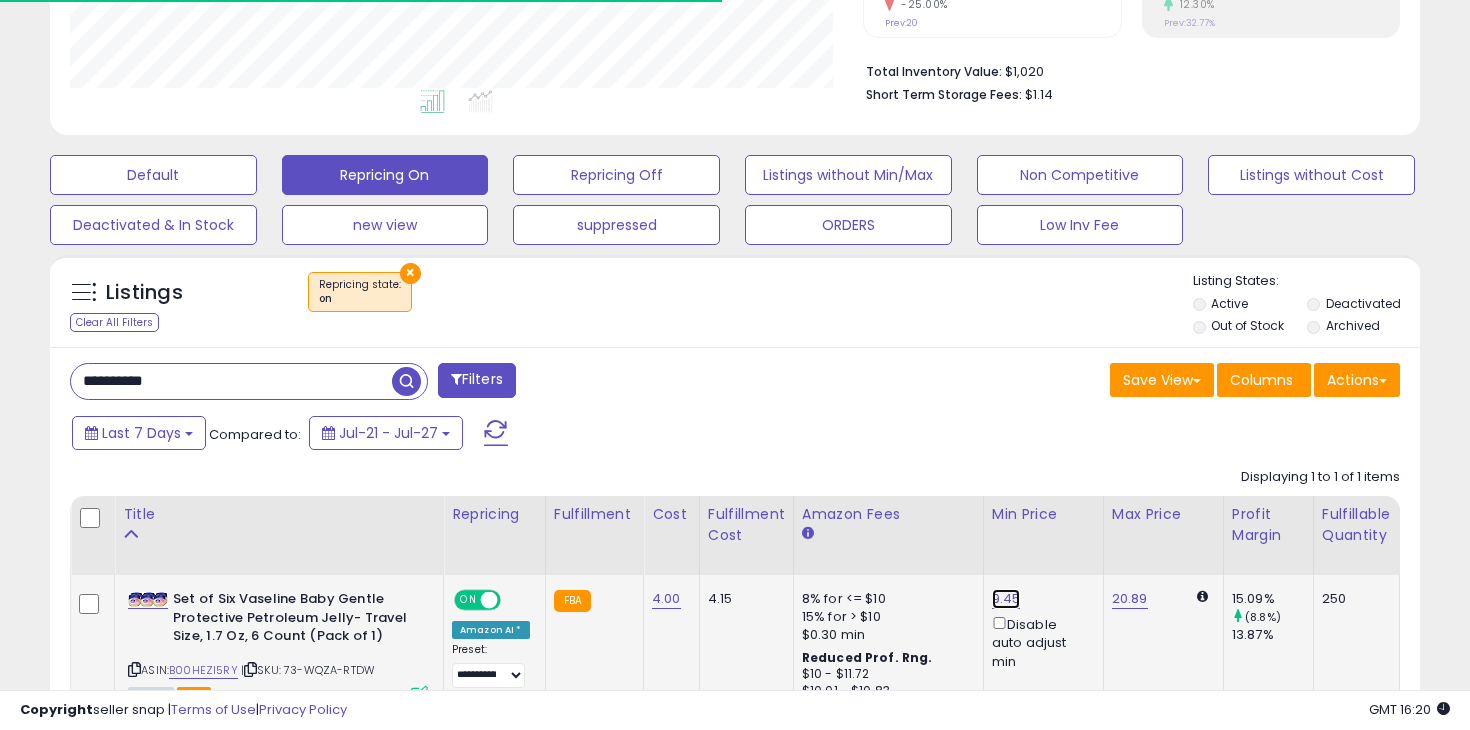 click on "9.45" at bounding box center (1006, 599) 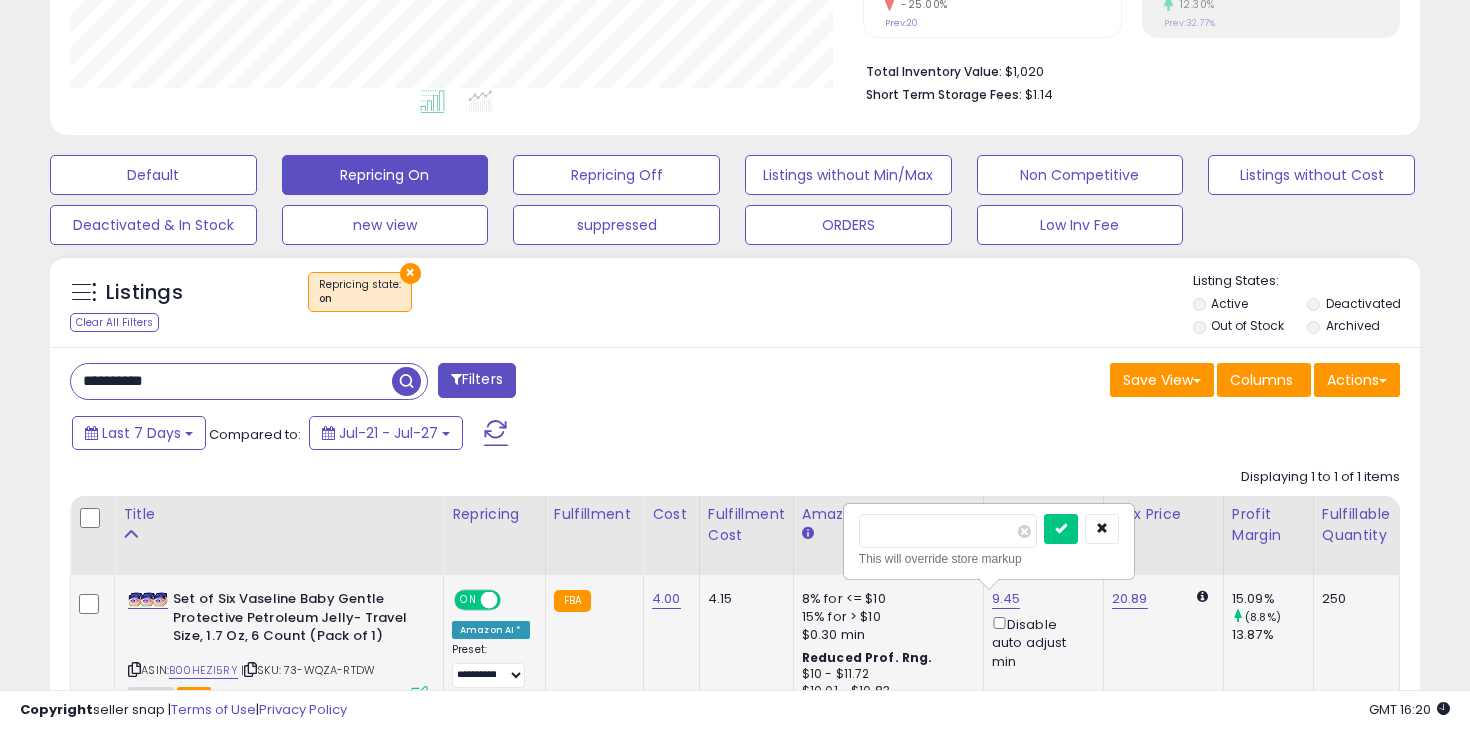 scroll, scrollTop: 999590, scrollLeft: 999206, axis: both 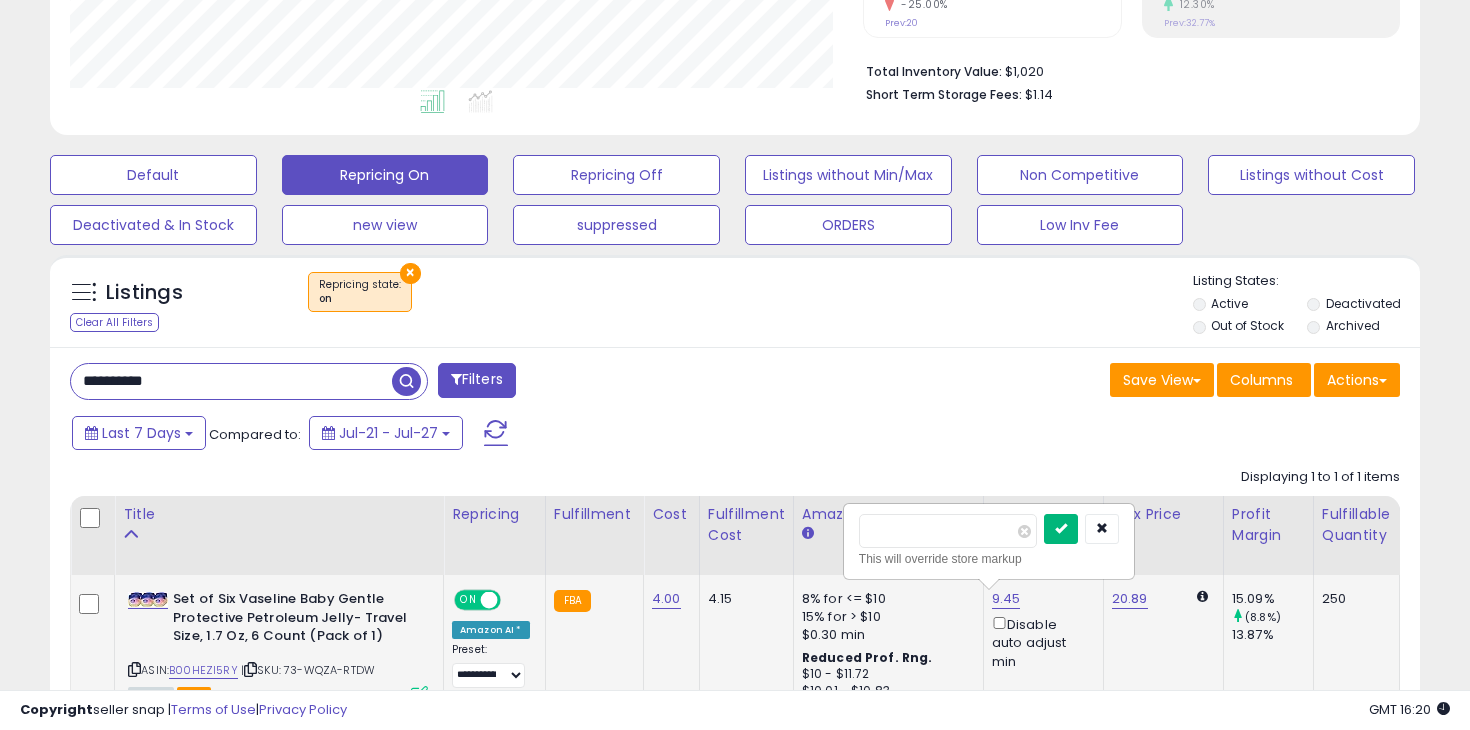 type on "****" 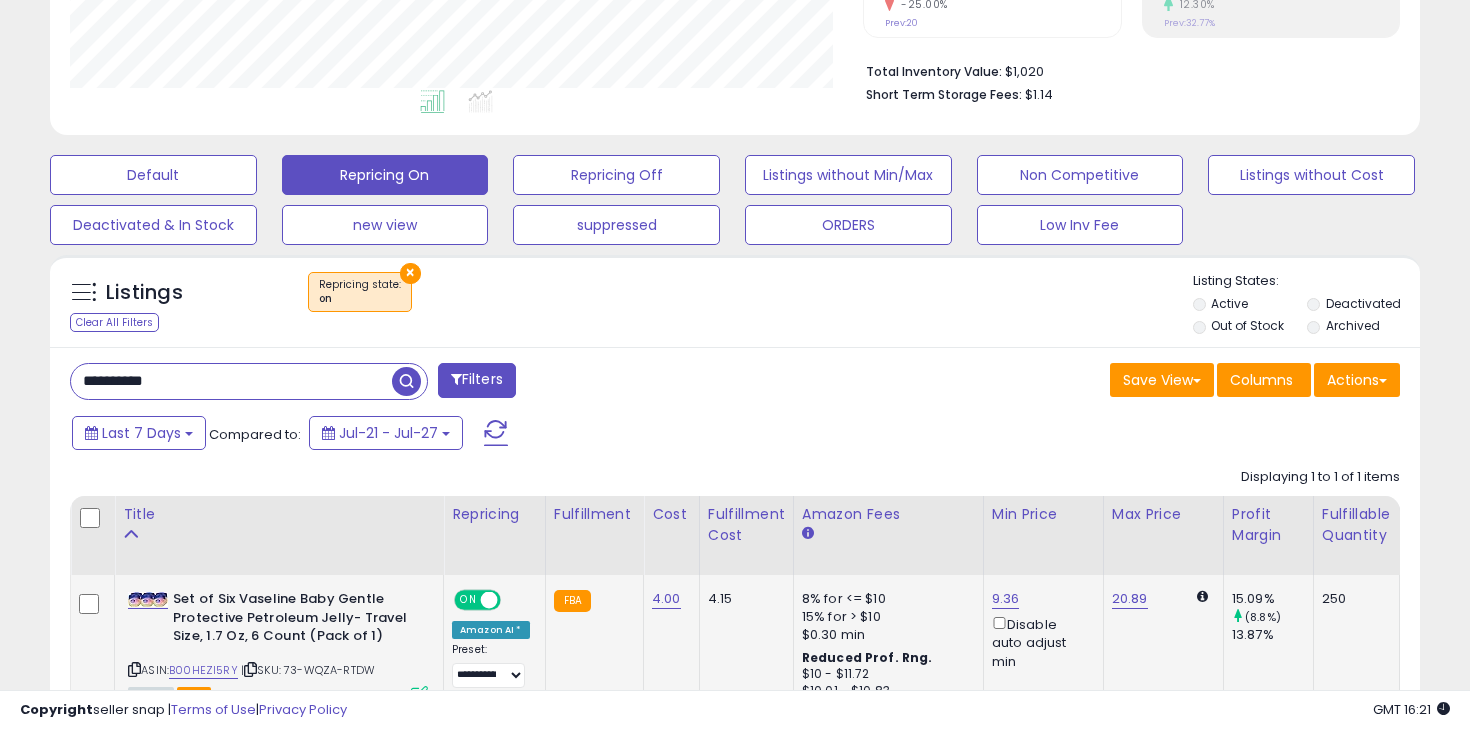 click on "**********" at bounding box center (395, 383) 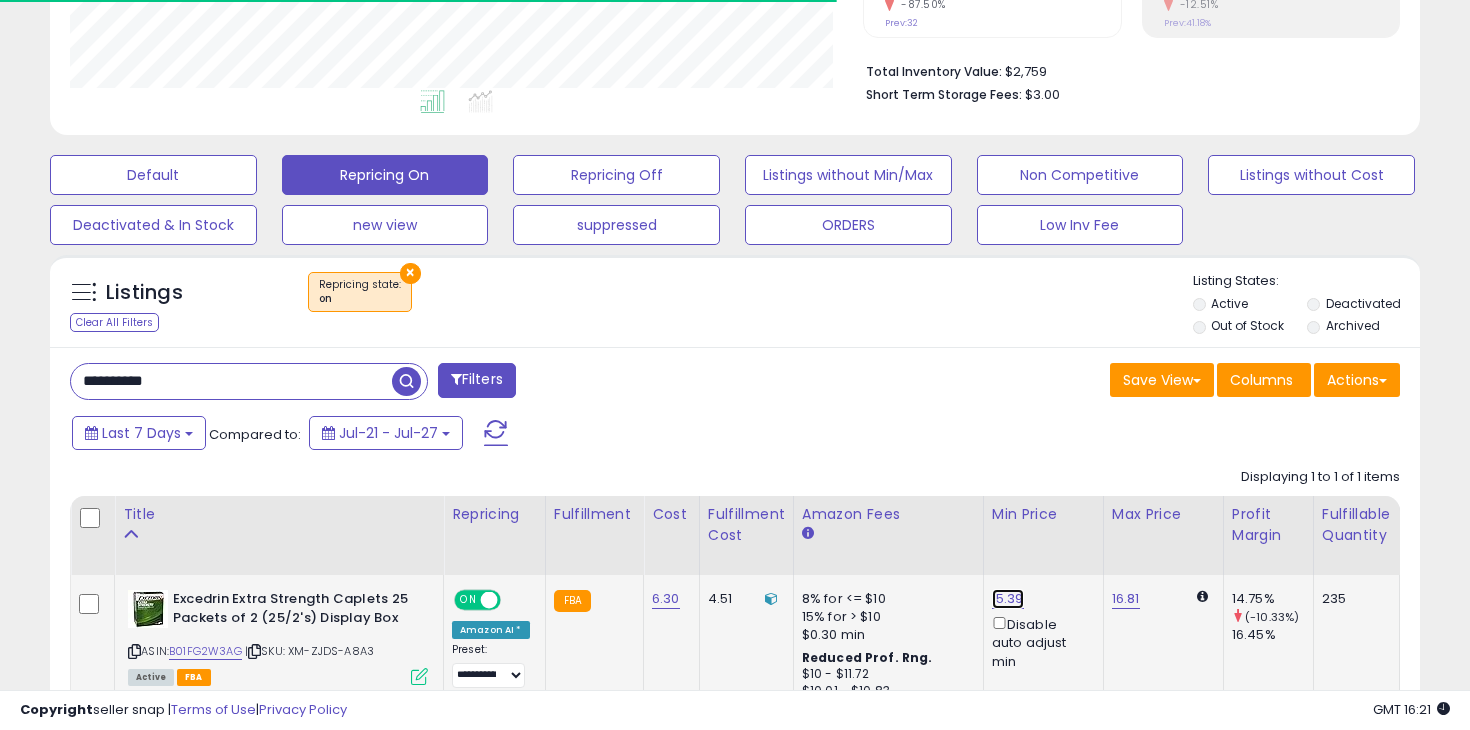 click on "15.39" at bounding box center (1008, 599) 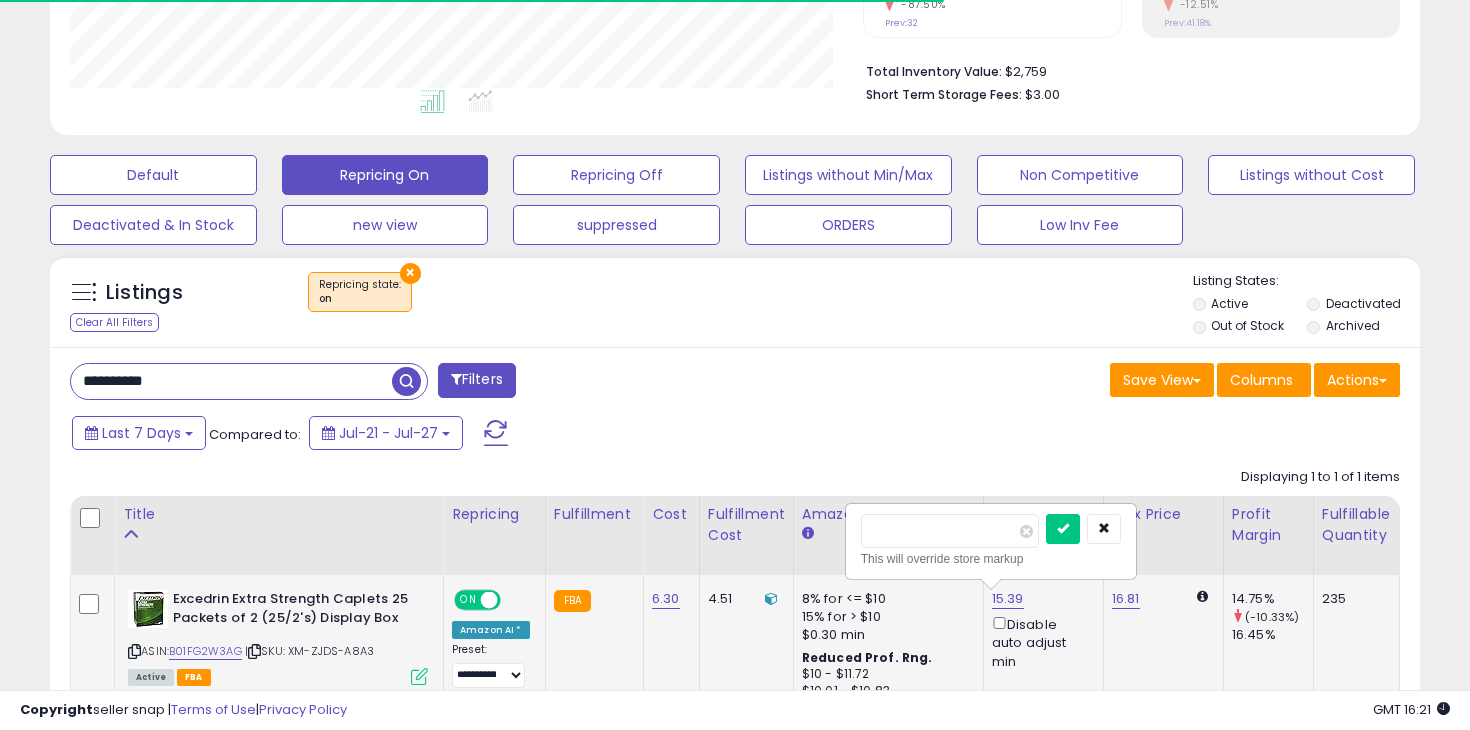 type on "*" 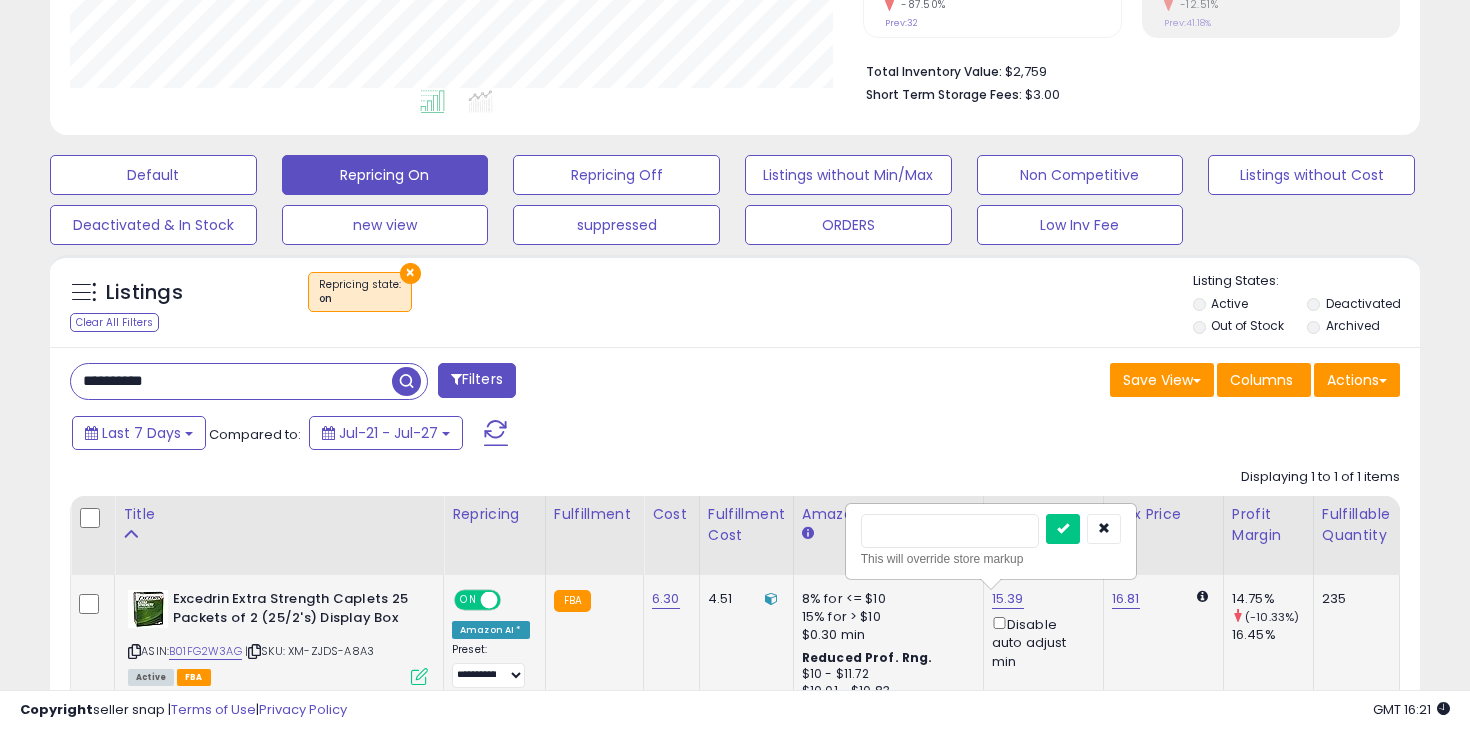 scroll, scrollTop: 999590, scrollLeft: 999206, axis: both 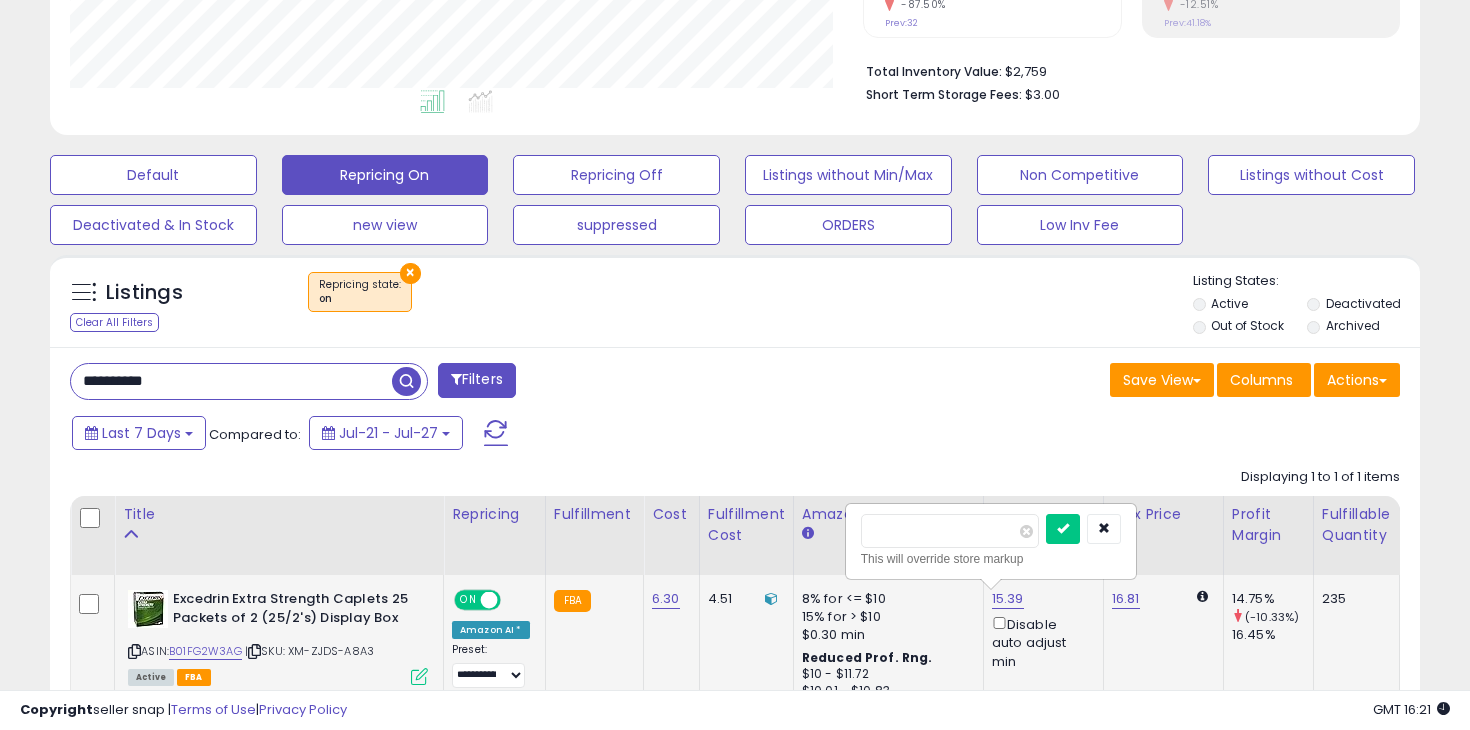 type on "*****" 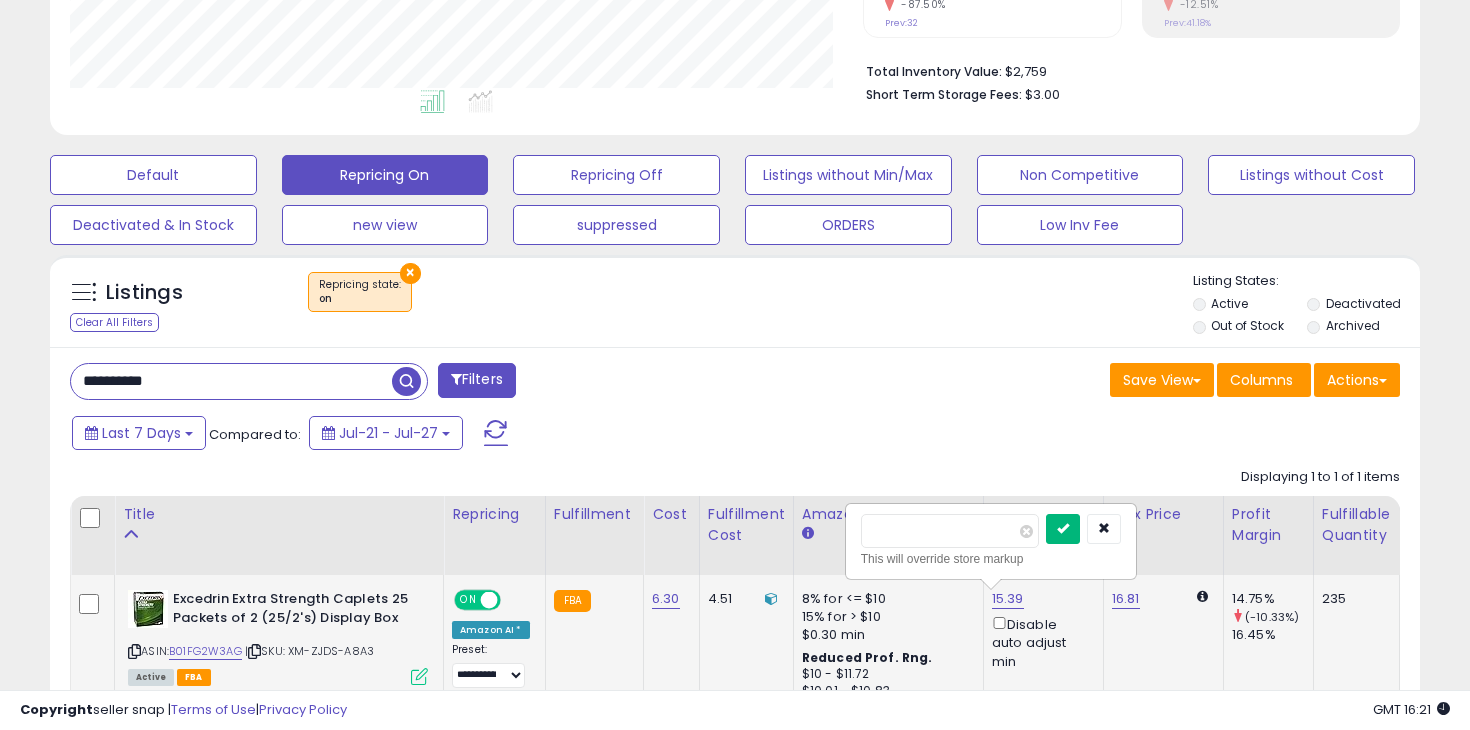 click at bounding box center [1063, 528] 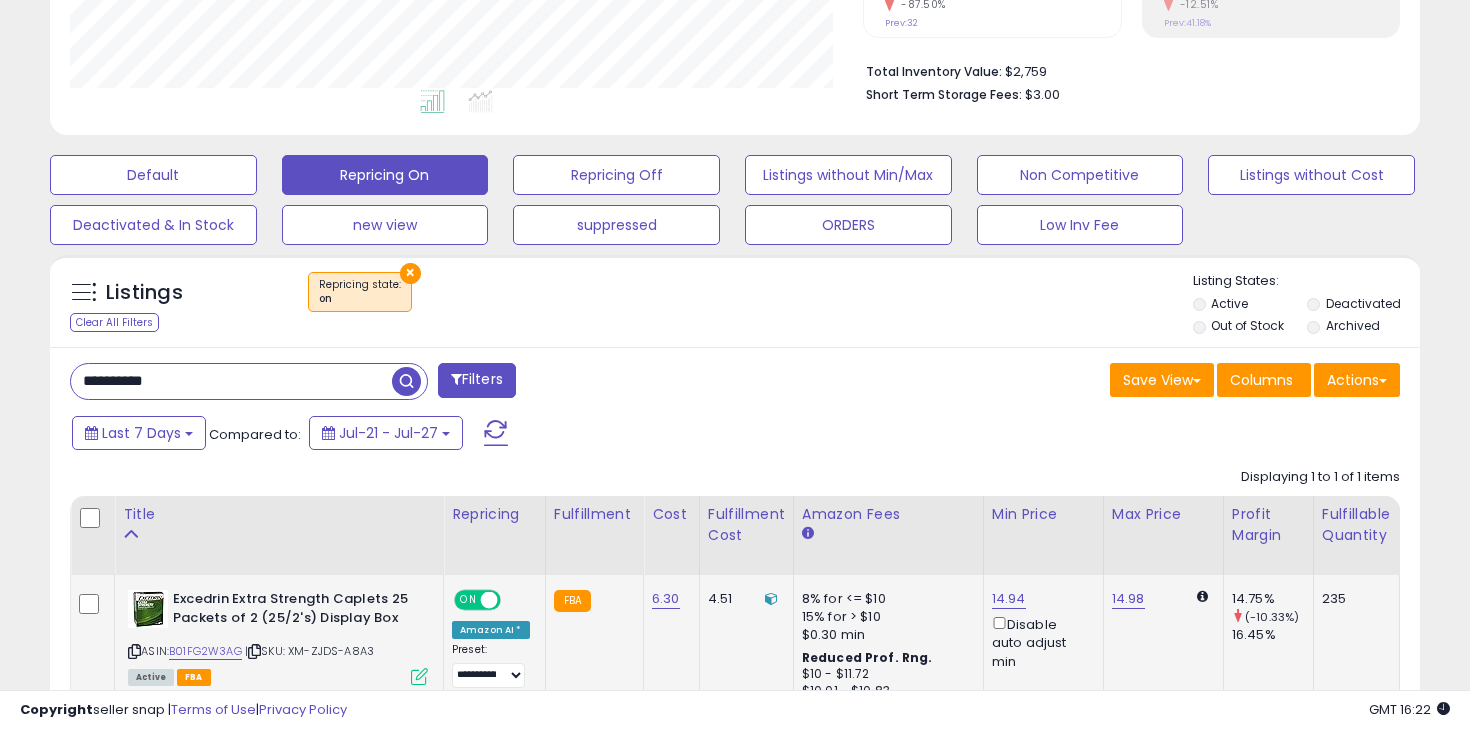 click on "**********" at bounding box center [735, 569] 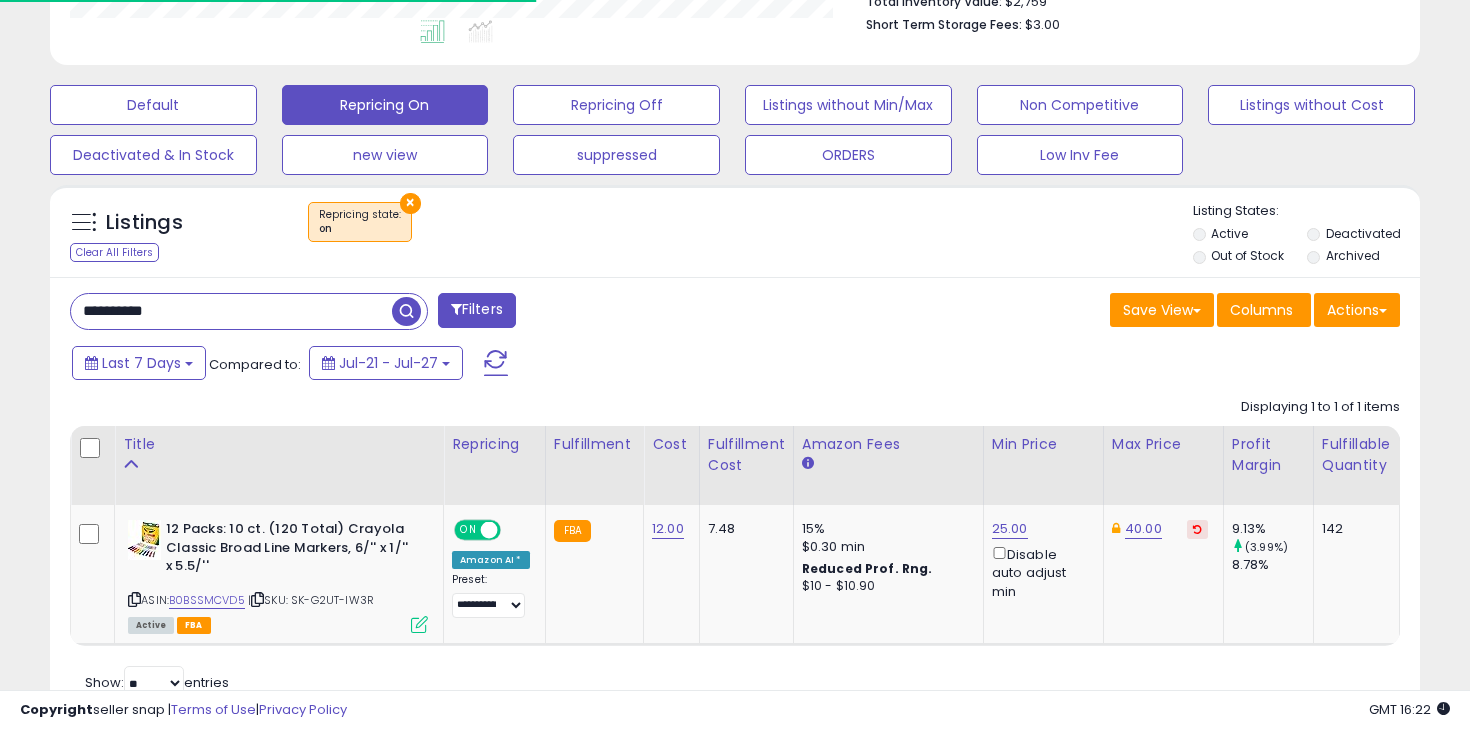 scroll, scrollTop: 552, scrollLeft: 0, axis: vertical 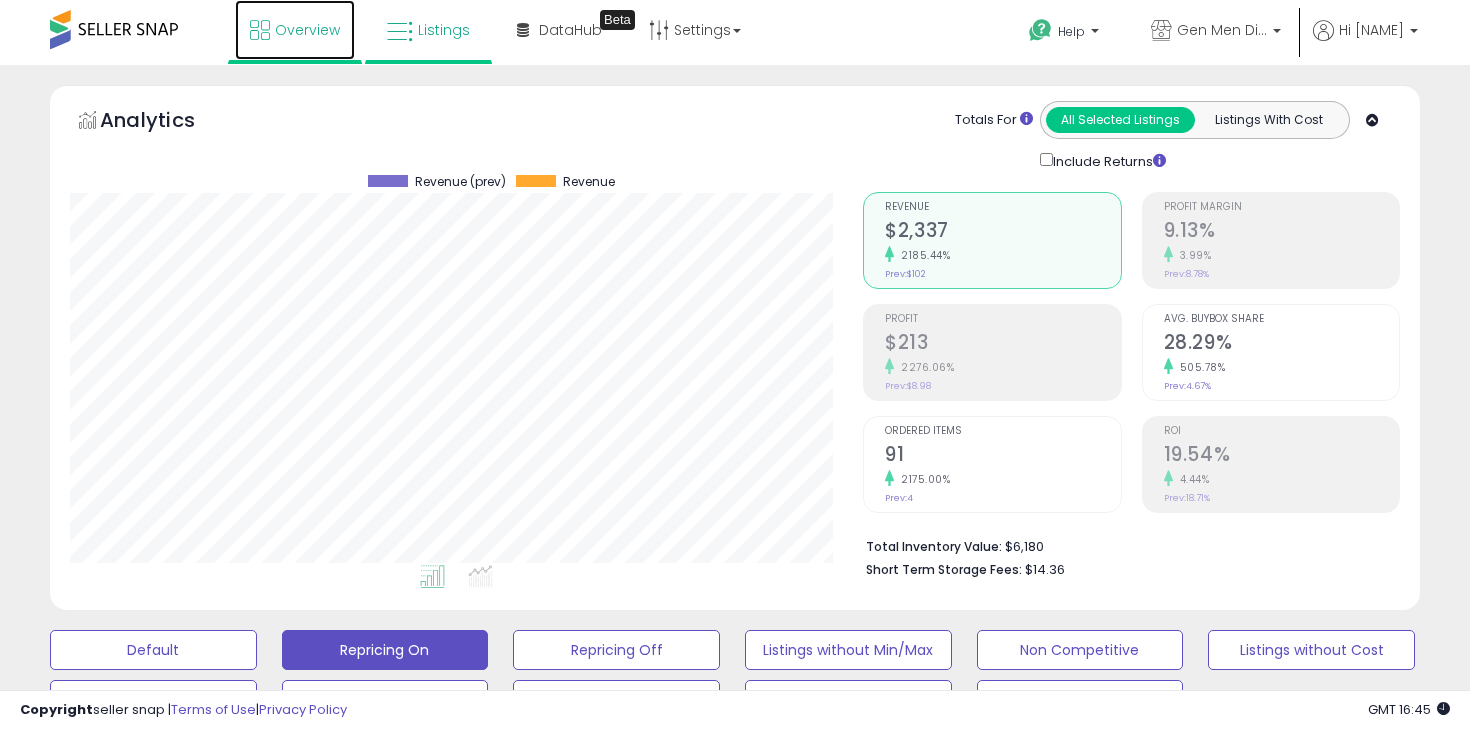 click on "Overview" at bounding box center [307, 30] 